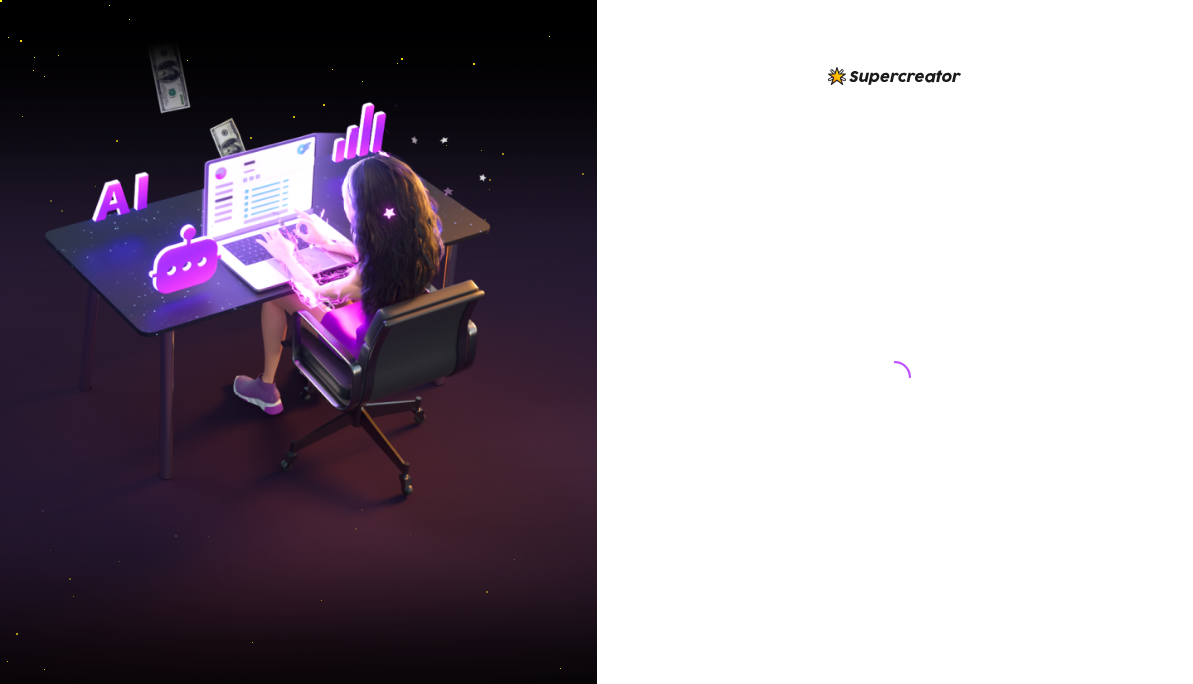 scroll, scrollTop: 0, scrollLeft: 0, axis: both 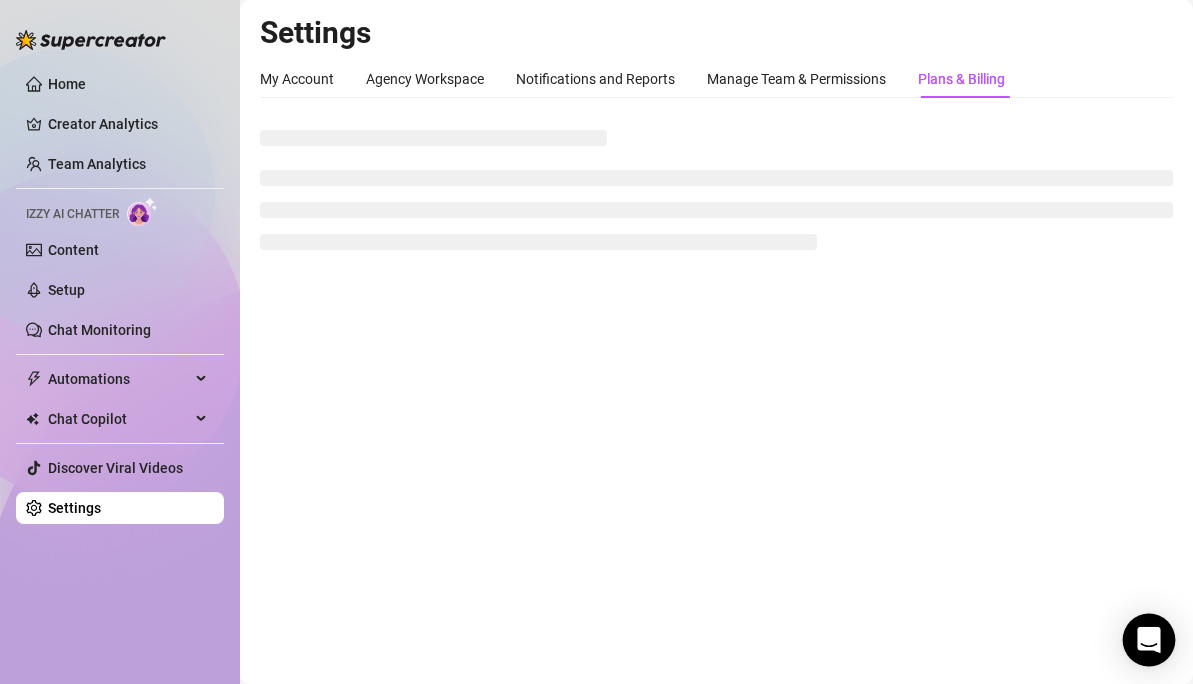 click 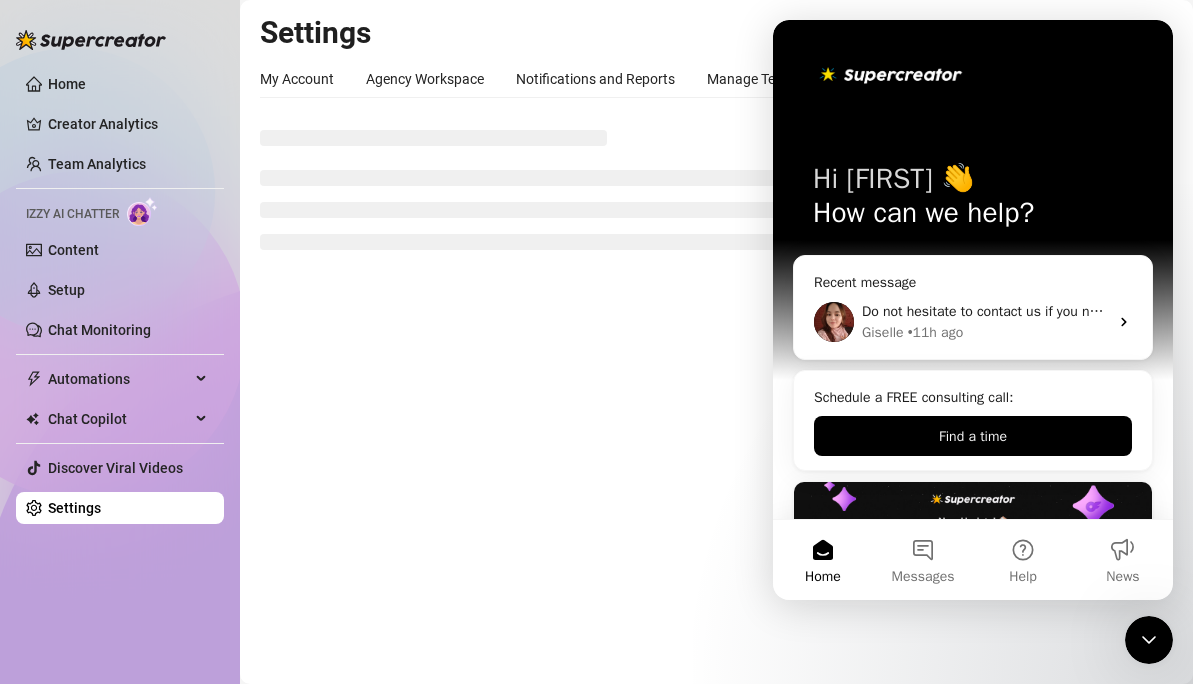 scroll, scrollTop: 0, scrollLeft: 0, axis: both 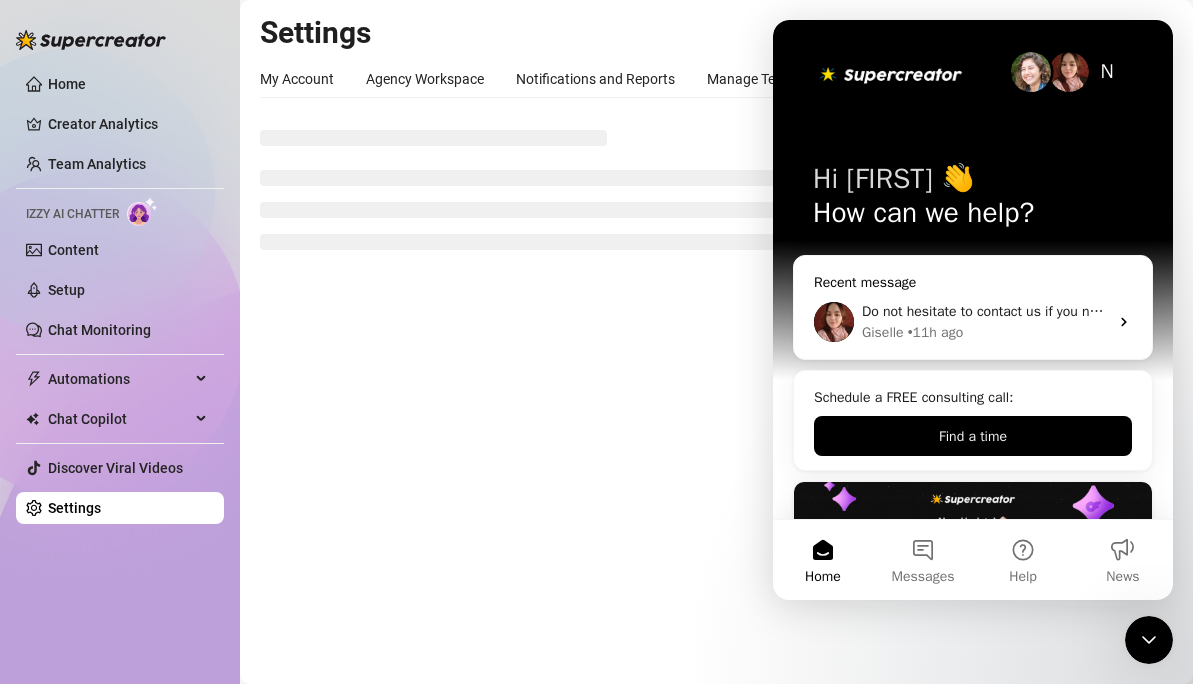 click on "Do not hesitate to contact us if you need anything else!" at bounding box center [985, 311] 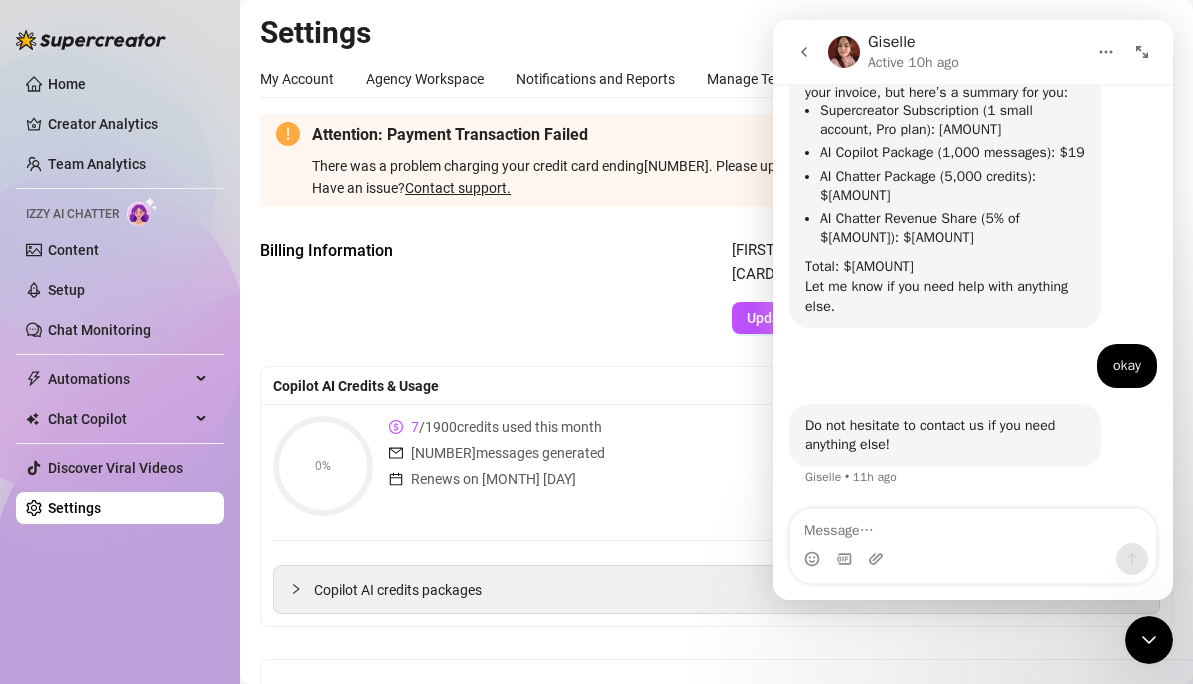 scroll, scrollTop: 1580, scrollLeft: 0, axis: vertical 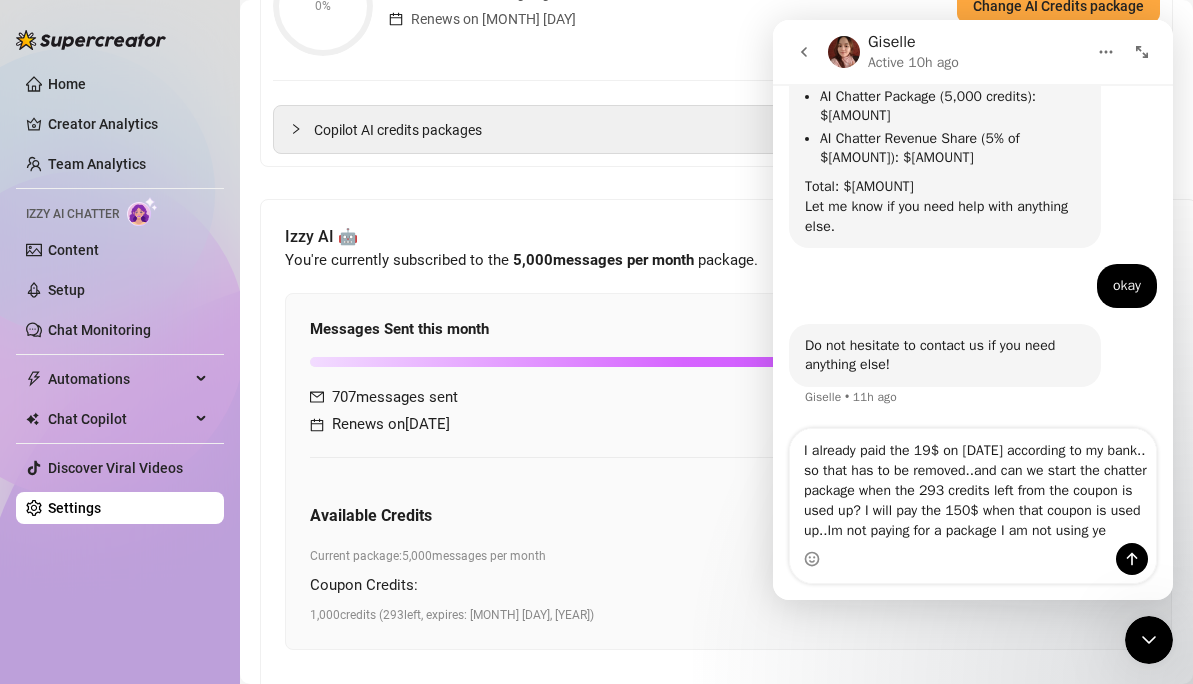 type on "I already paid the 19$ on [DATE] according to my bank.. so that has to be removed..and can we start the chatter package when the 293 credits left from the coupon is used up? I will pay the 150$ when that coupon is used up..Im not paying for a package I am not using yet" 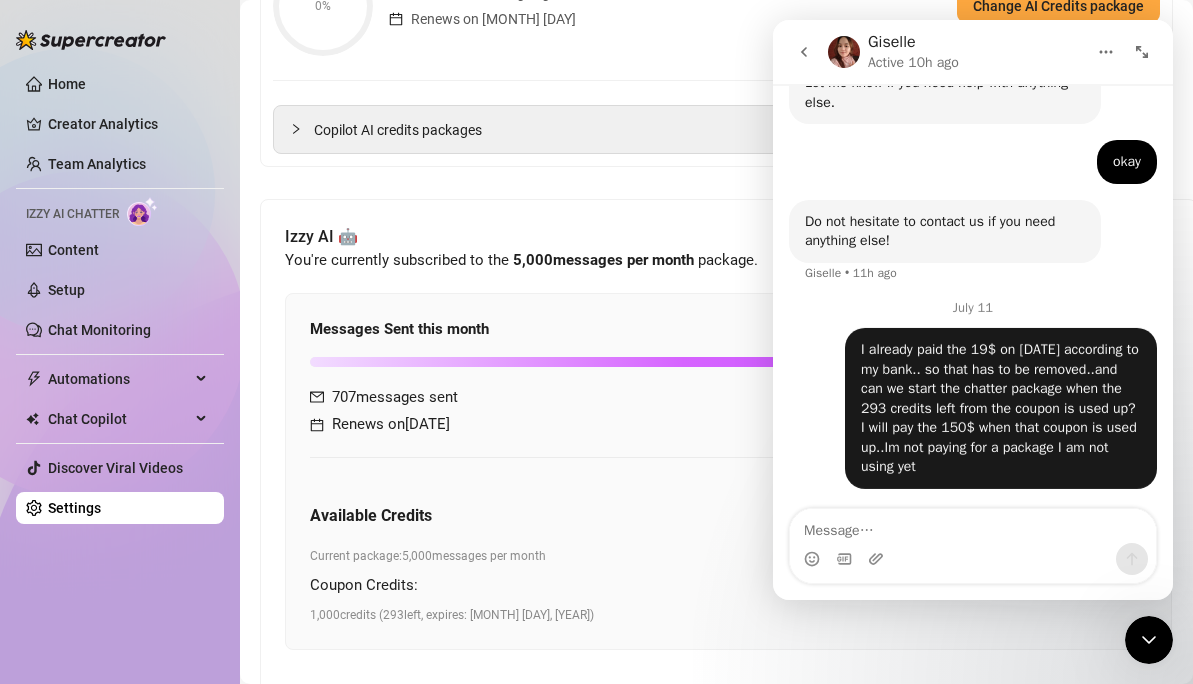 scroll, scrollTop: 1811, scrollLeft: 0, axis: vertical 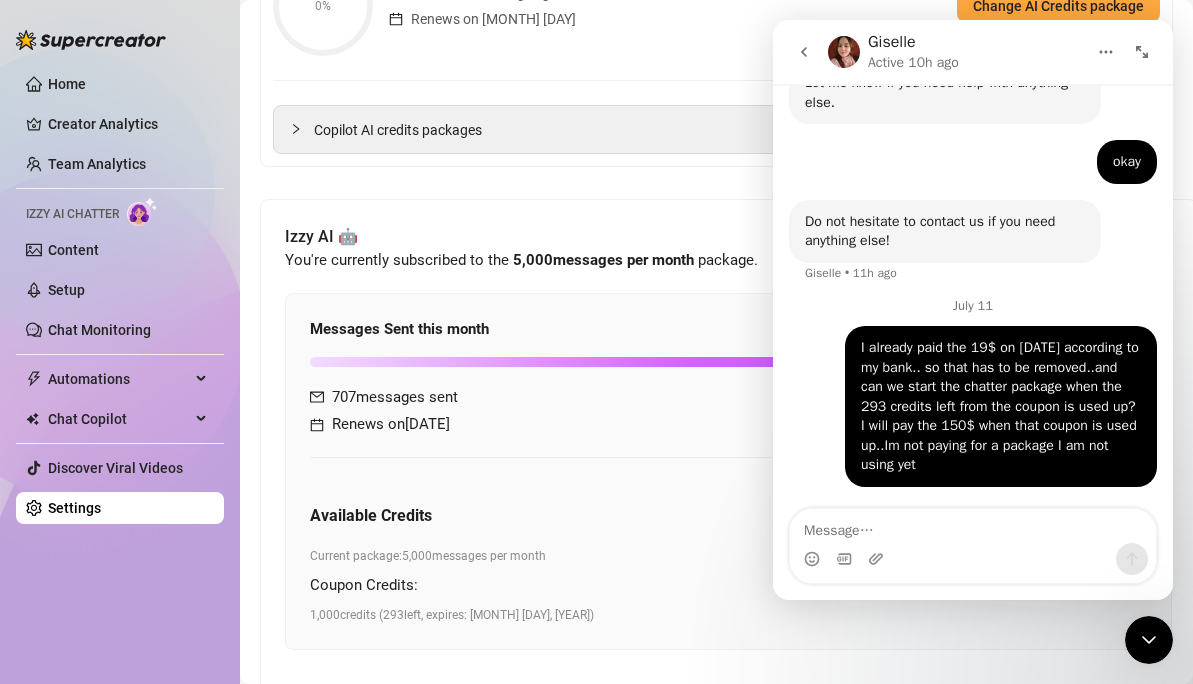 click at bounding box center (973, 526) 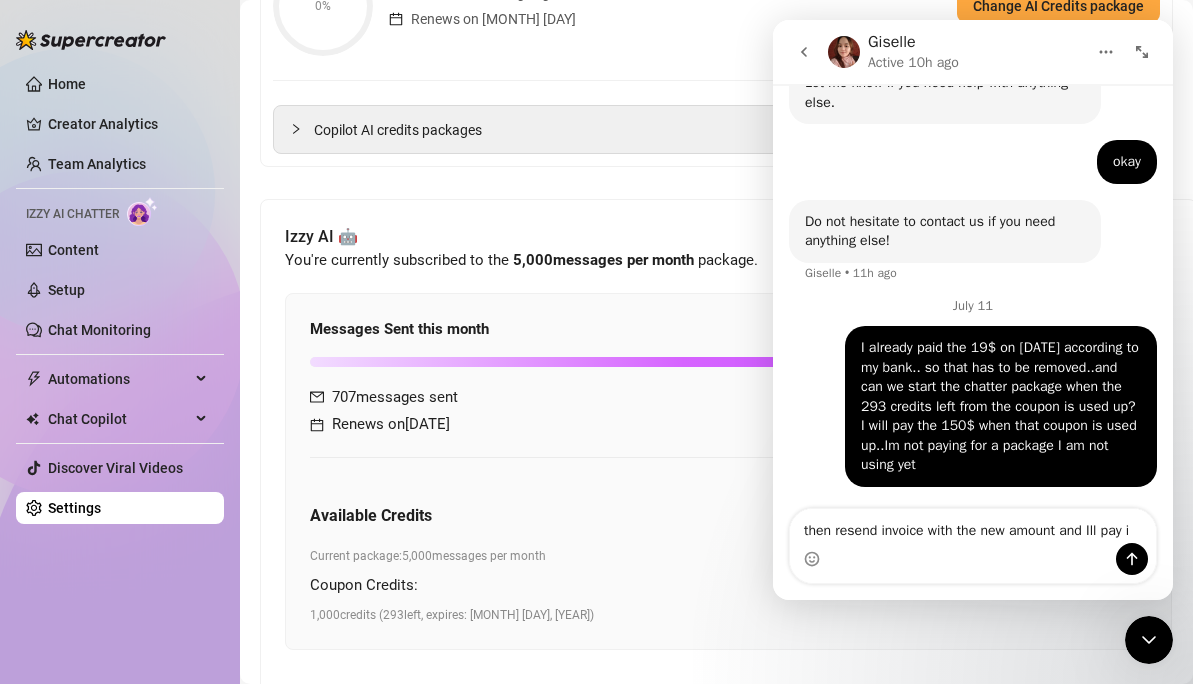 type on "then resend invoice with the new amount and Ill pay it" 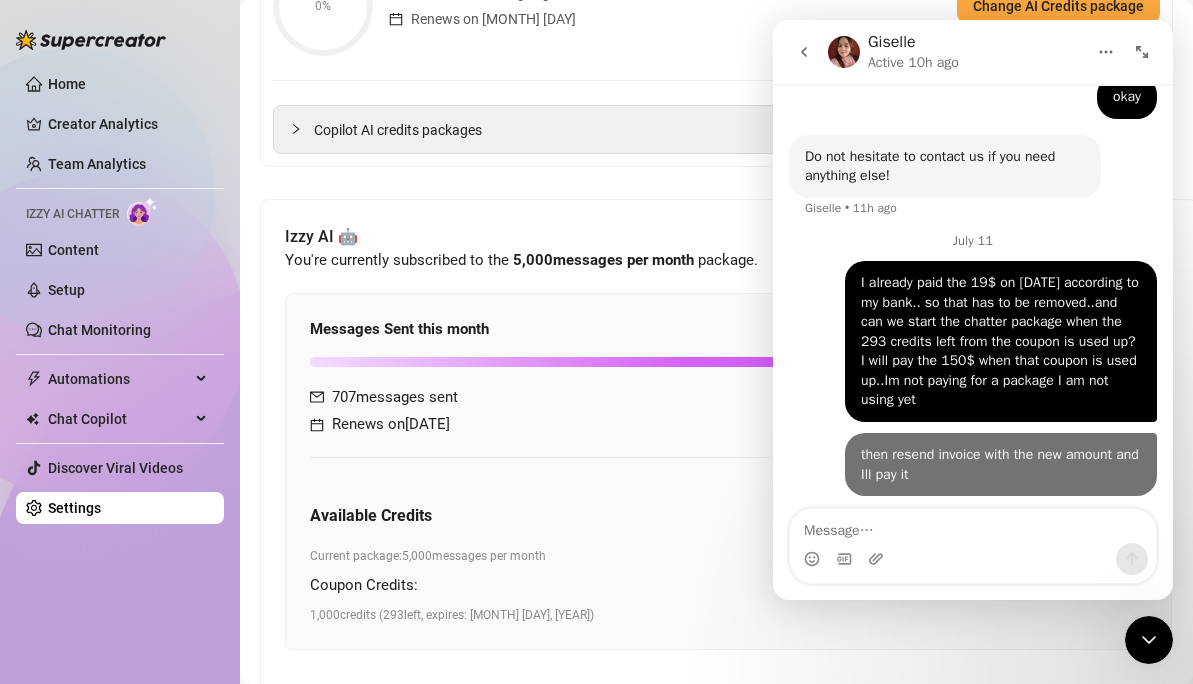 scroll, scrollTop: 1876, scrollLeft: 0, axis: vertical 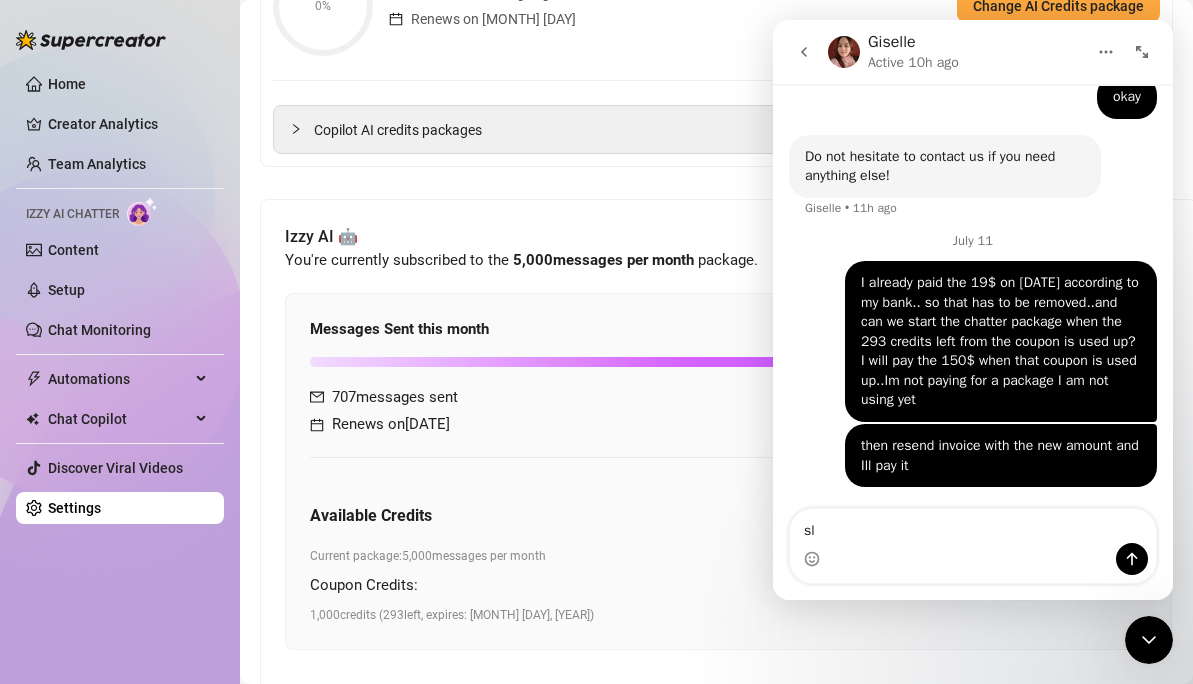 type on "s" 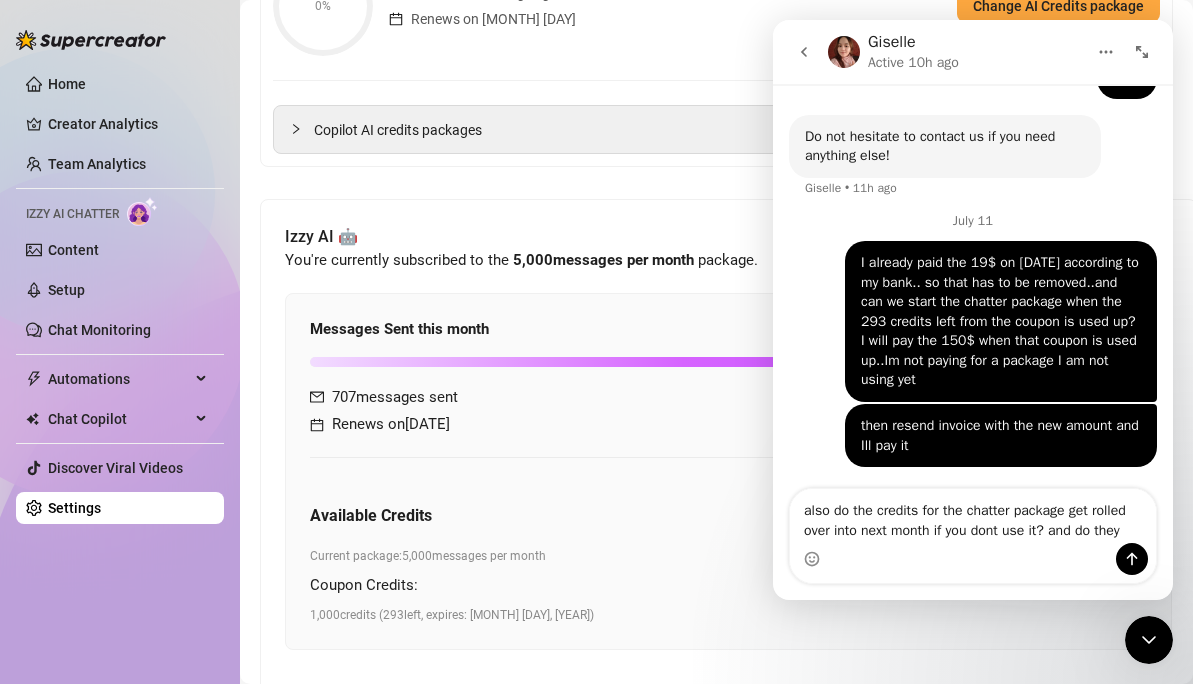 scroll, scrollTop: 1916, scrollLeft: 0, axis: vertical 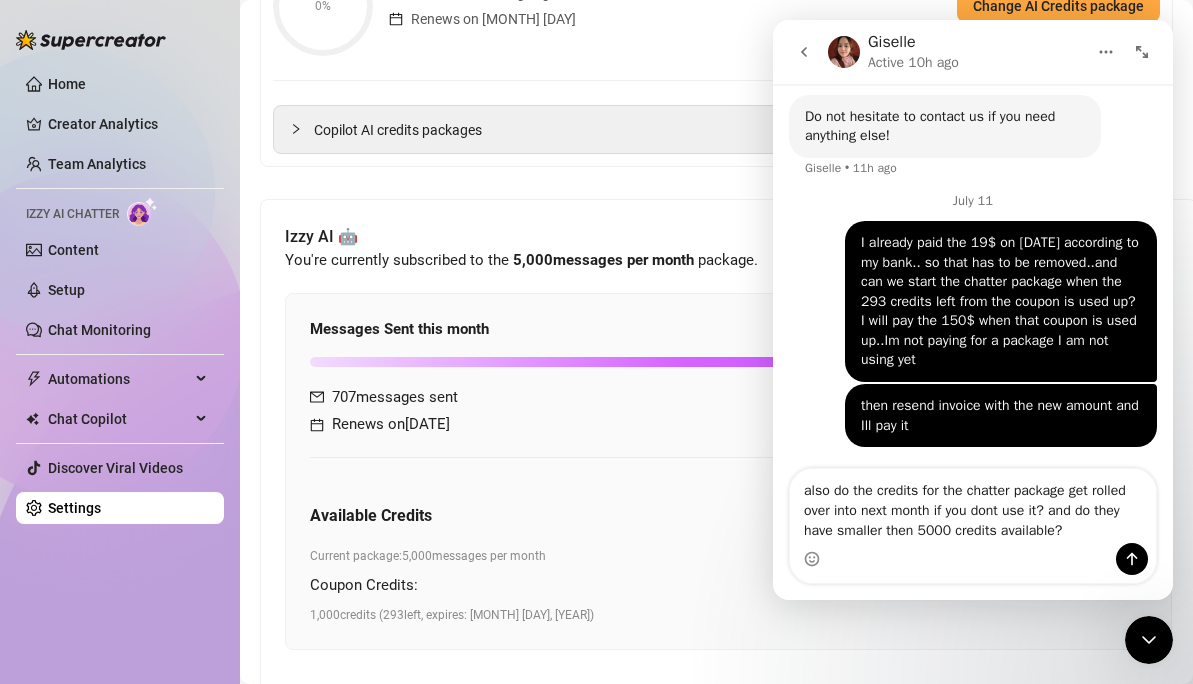 type on "also do the credits for the chatter package get rolled over into next month if you dont use it? and do they have smaller then 5000 credits available?" 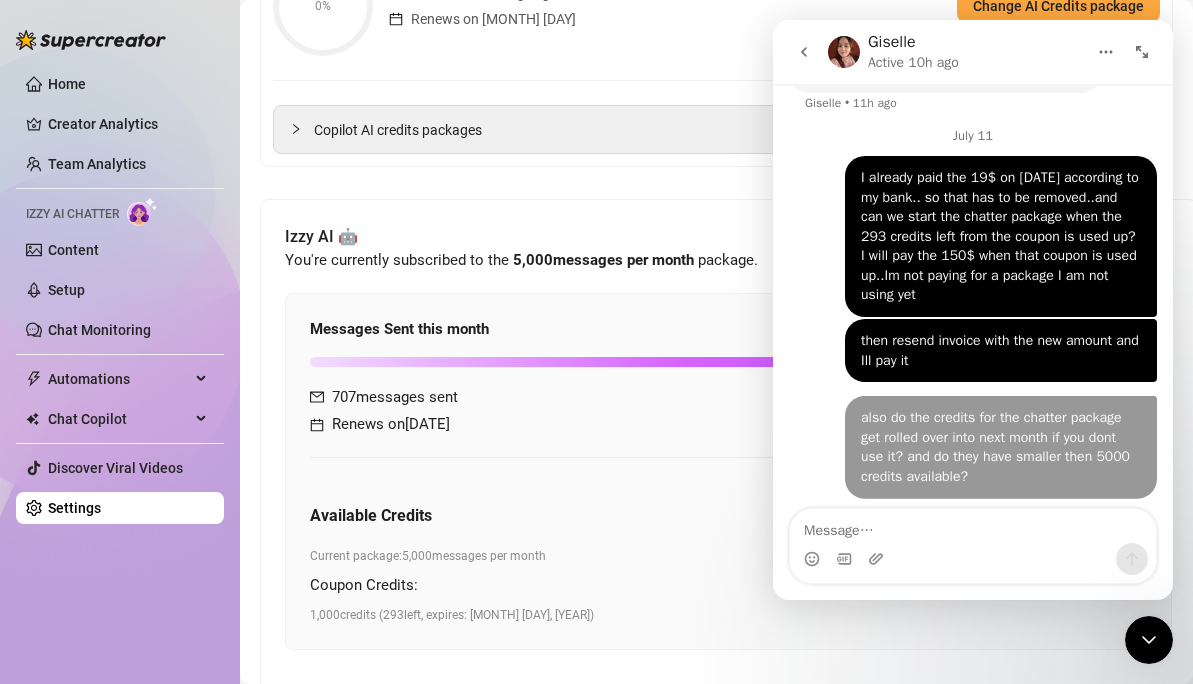 scroll, scrollTop: 1981, scrollLeft: 0, axis: vertical 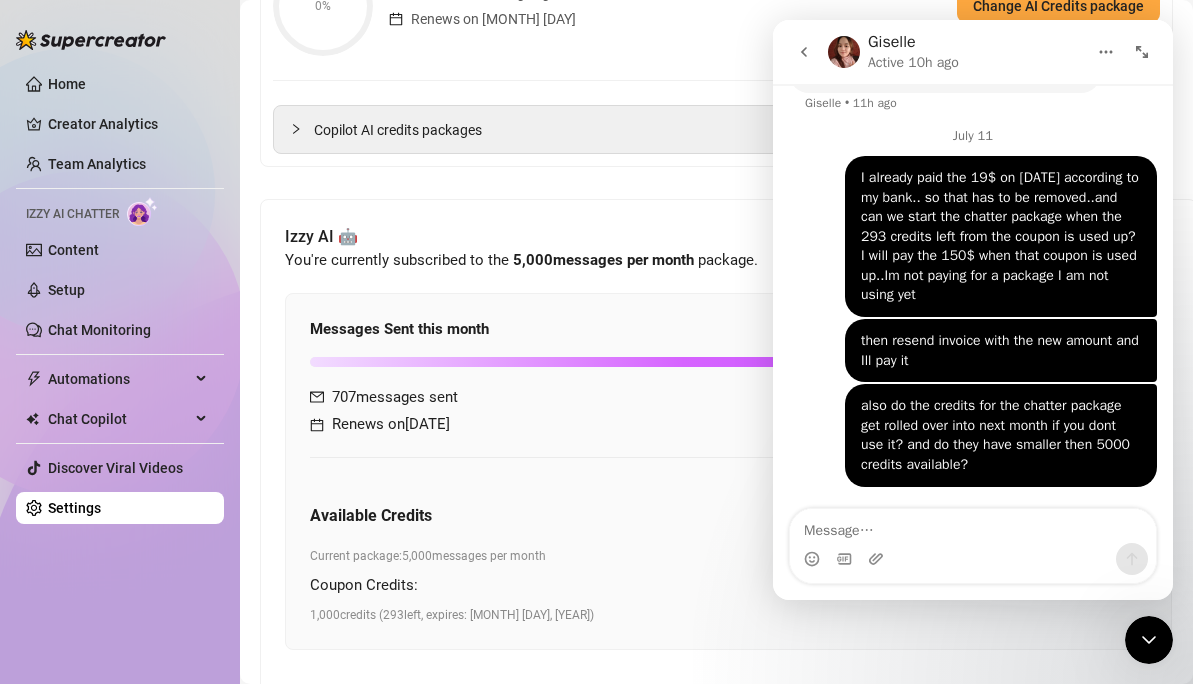 click 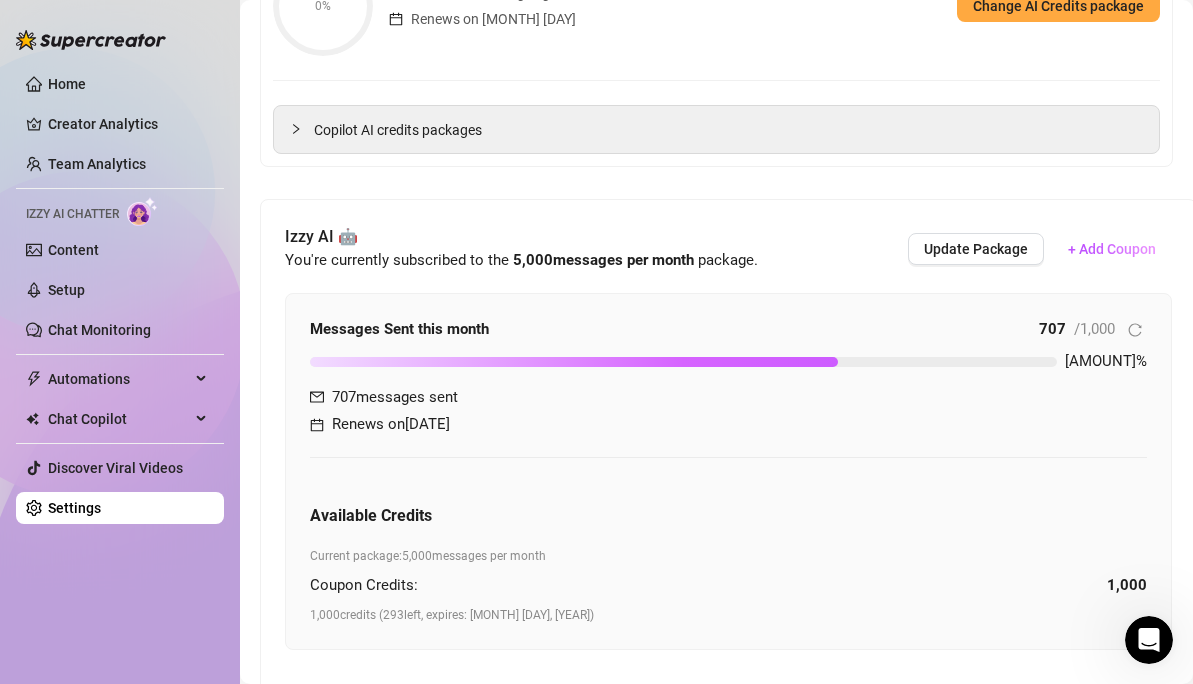 scroll, scrollTop: 0, scrollLeft: 0, axis: both 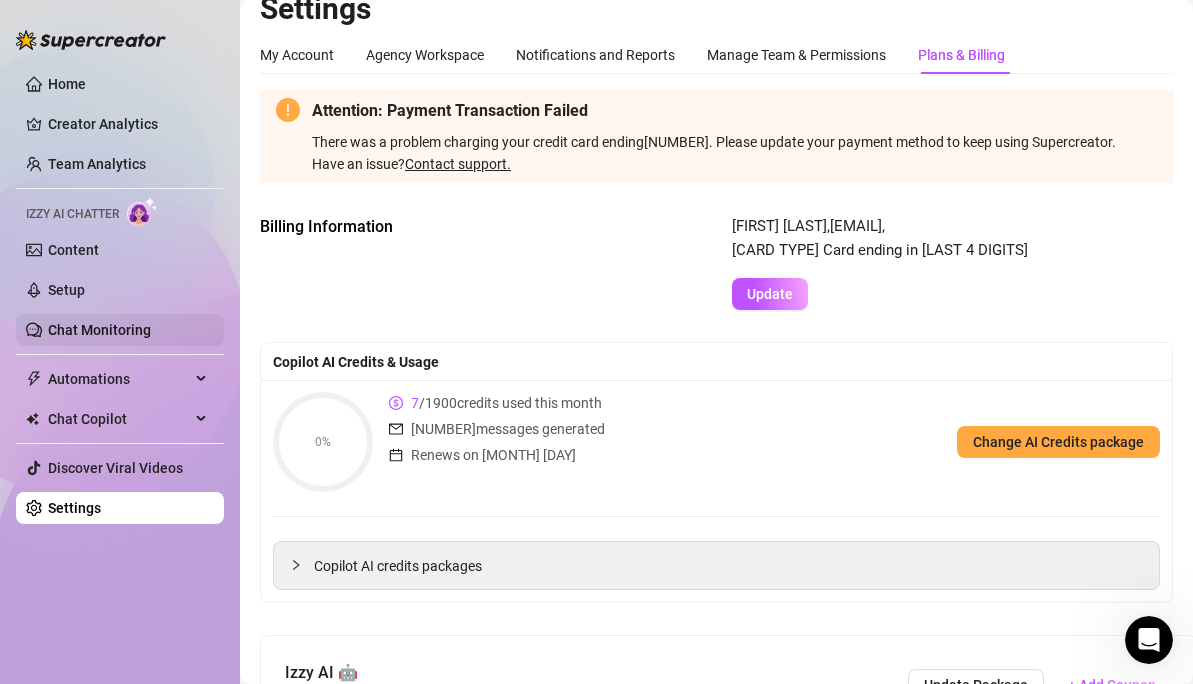 click on "Chat Monitoring" at bounding box center (99, 330) 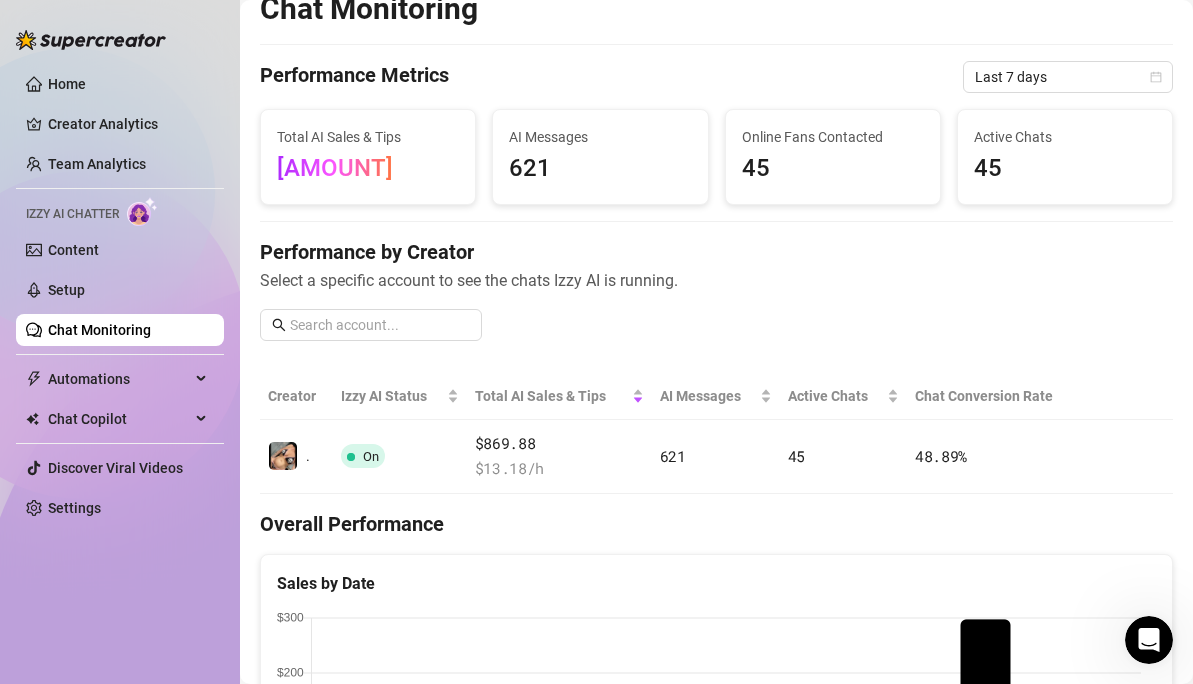 scroll, scrollTop: 1981, scrollLeft: 0, axis: vertical 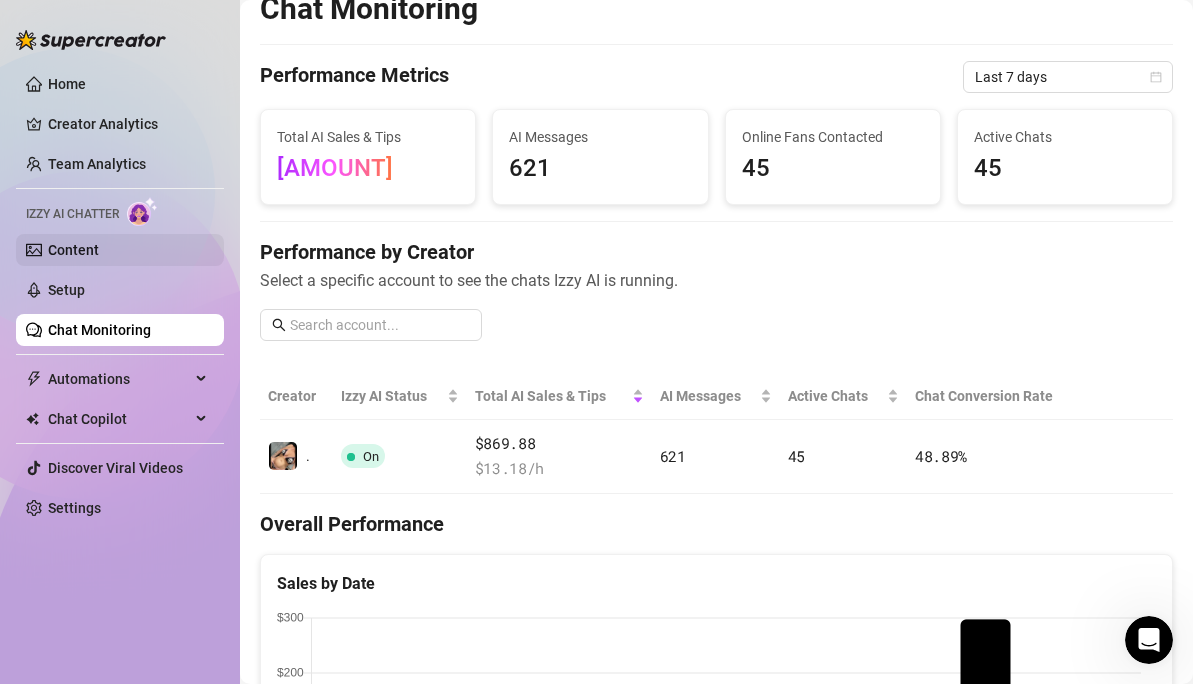 click on "Content" at bounding box center [73, 250] 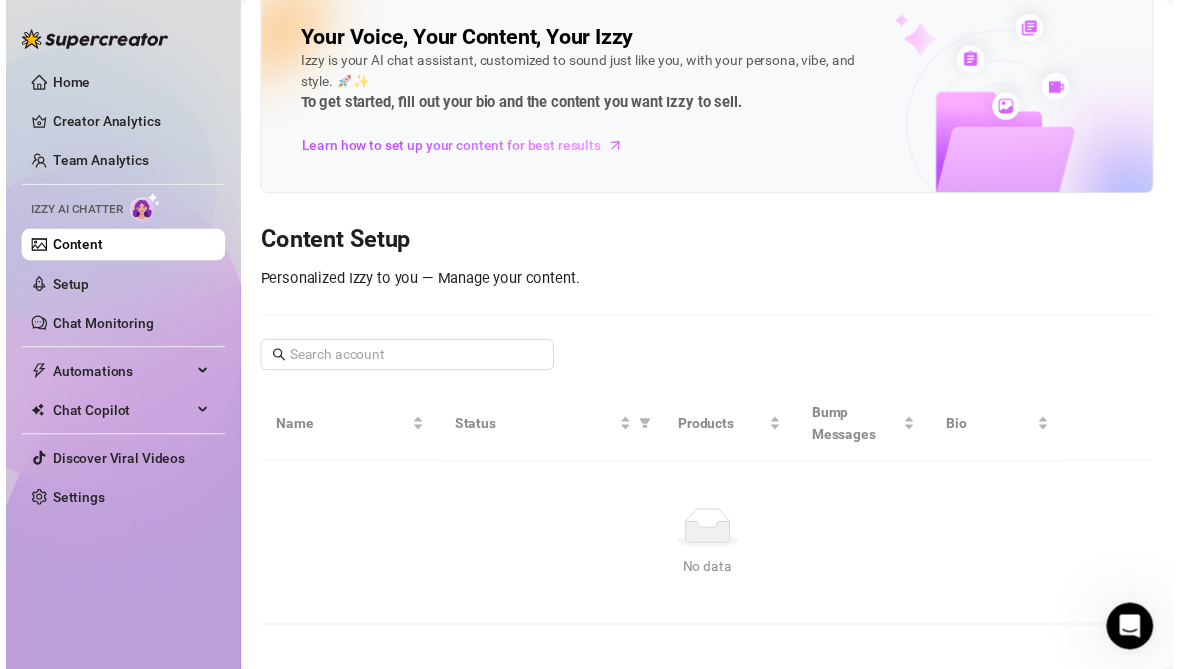 scroll, scrollTop: 0, scrollLeft: 0, axis: both 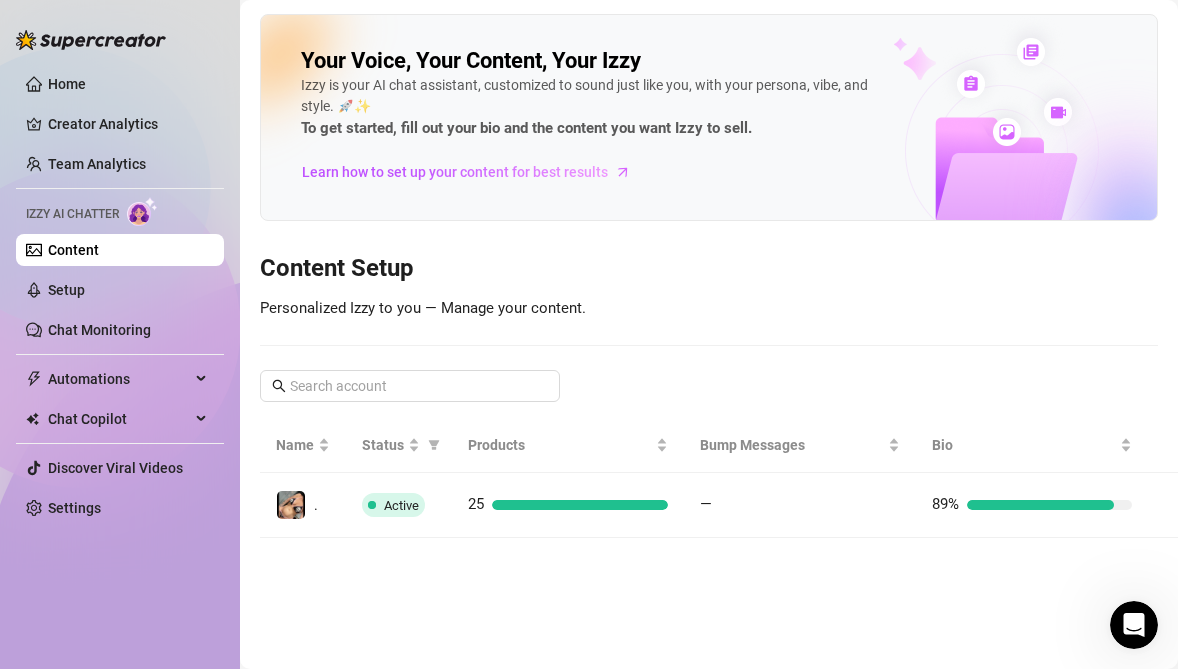 click 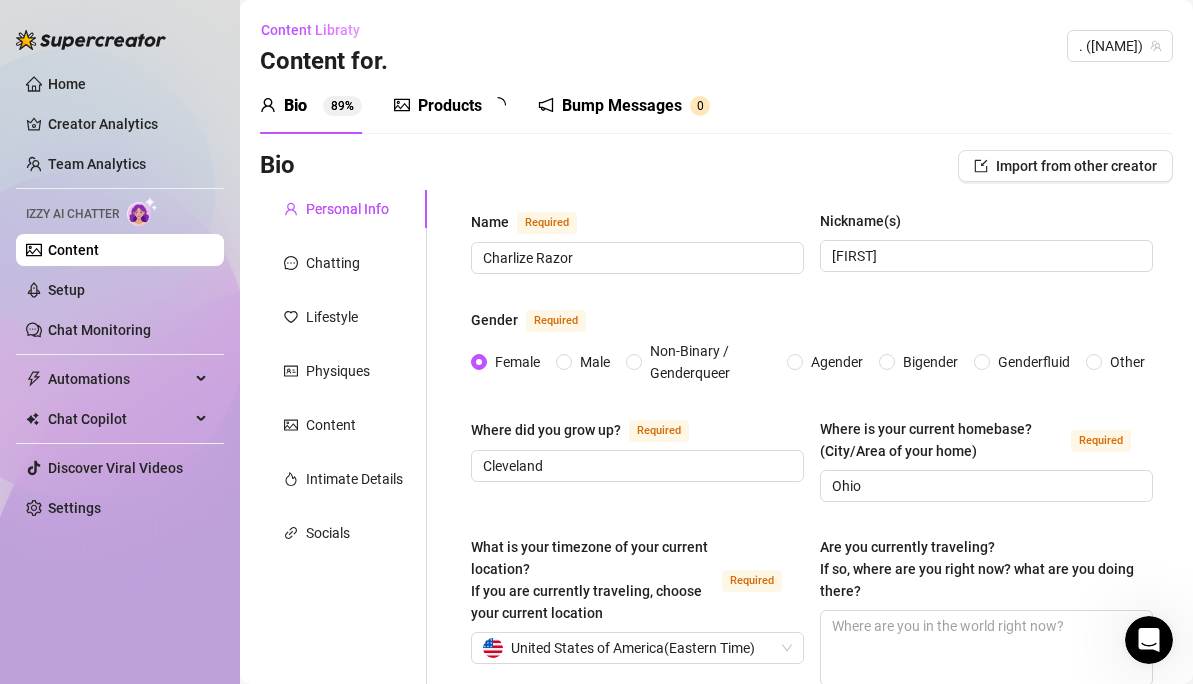 type 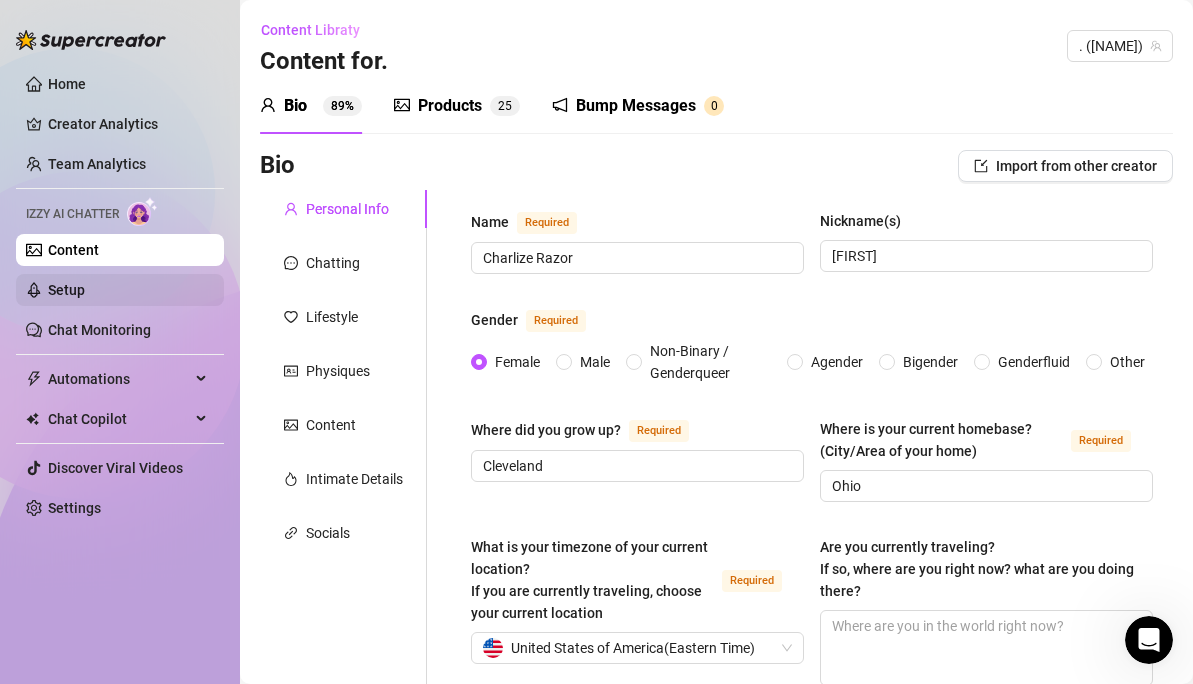 click on "Setup" at bounding box center [66, 290] 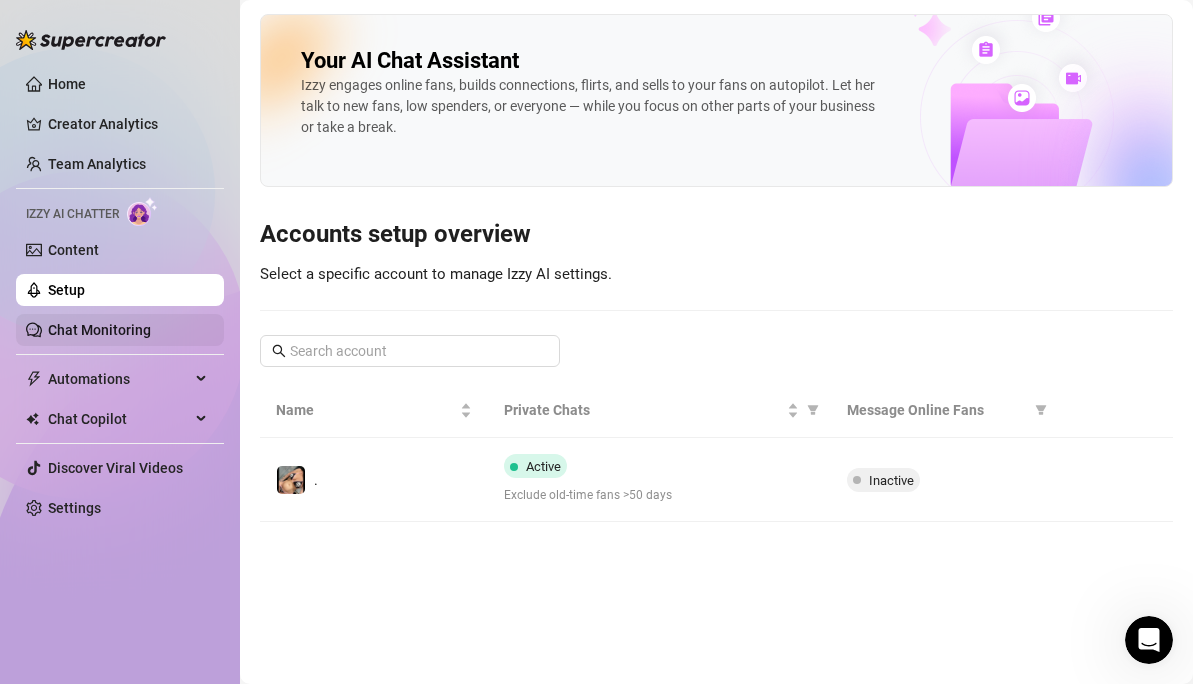 click on "Chat Monitoring" at bounding box center (99, 330) 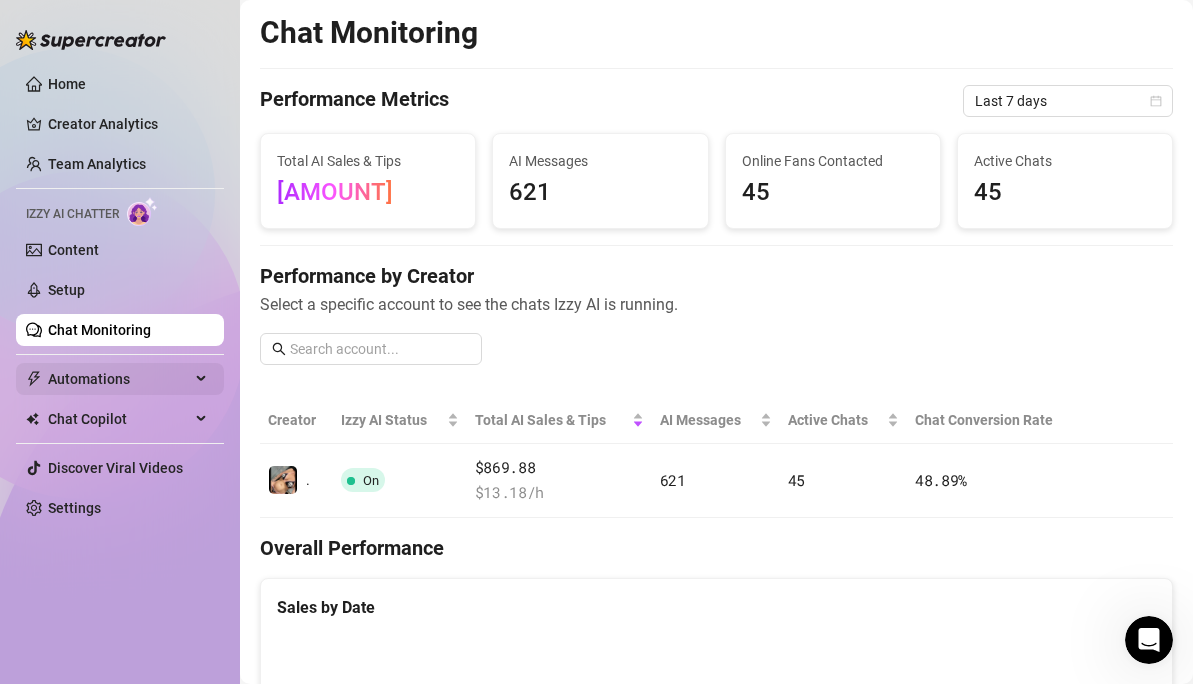 click on "Automations" at bounding box center [119, 379] 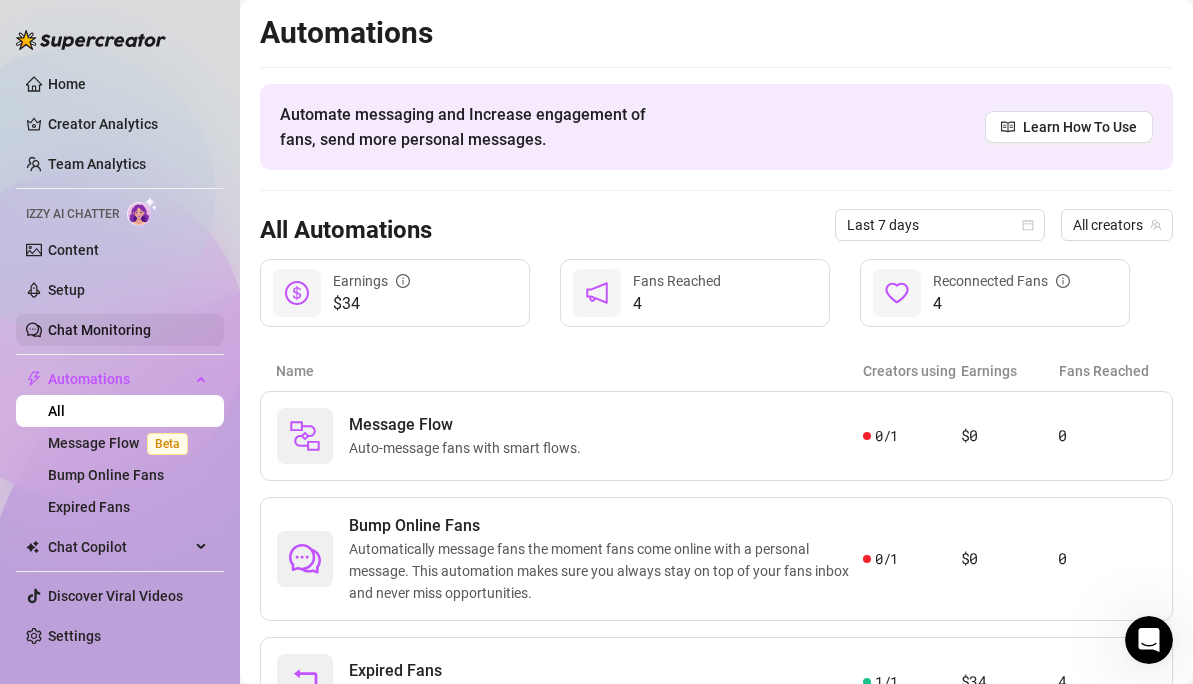 click on "Chat Monitoring" at bounding box center (99, 330) 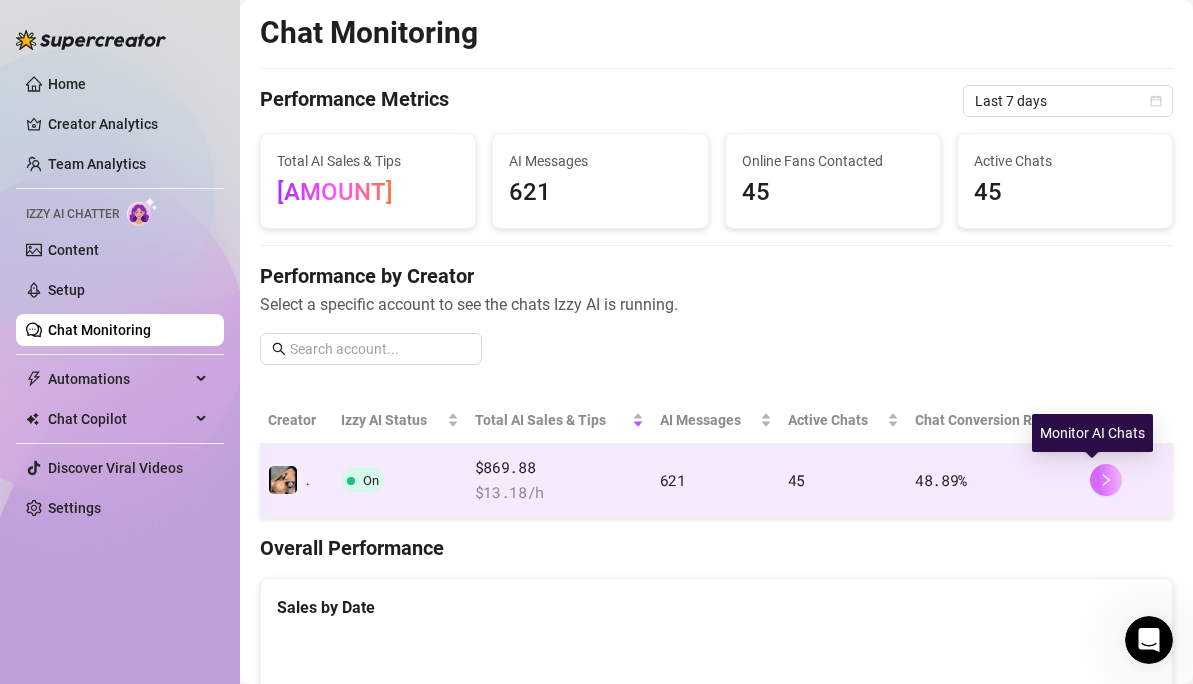 click at bounding box center (1106, 480) 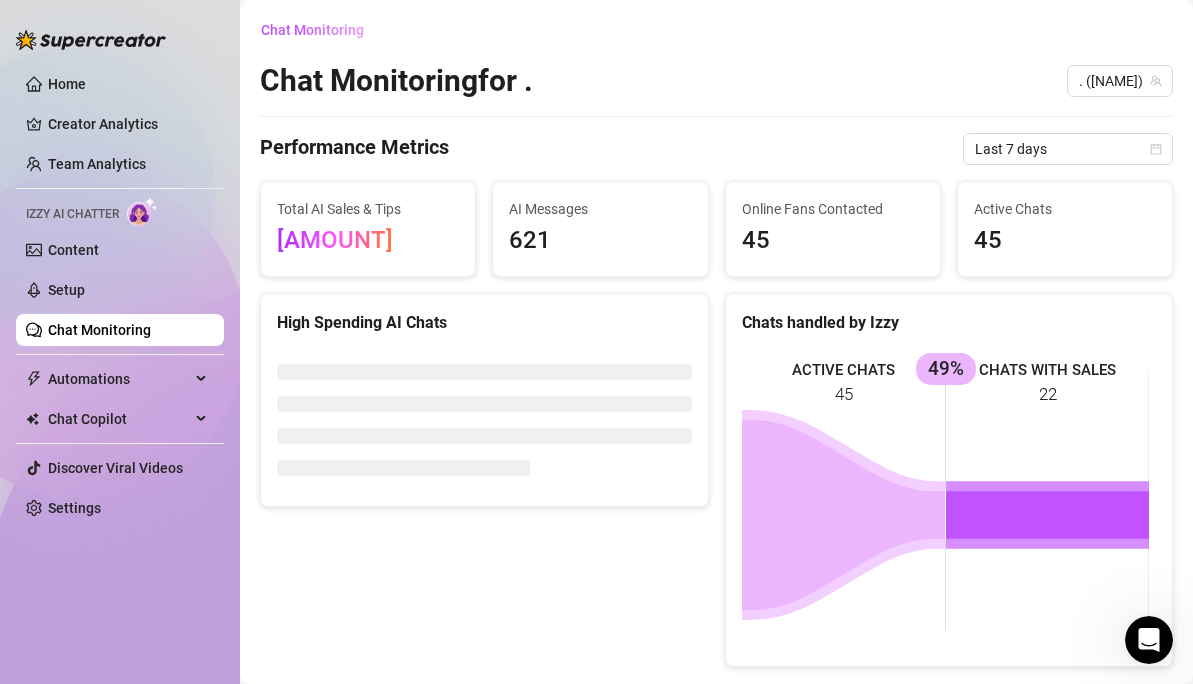 click on "Chat Monitoring" at bounding box center [99, 330] 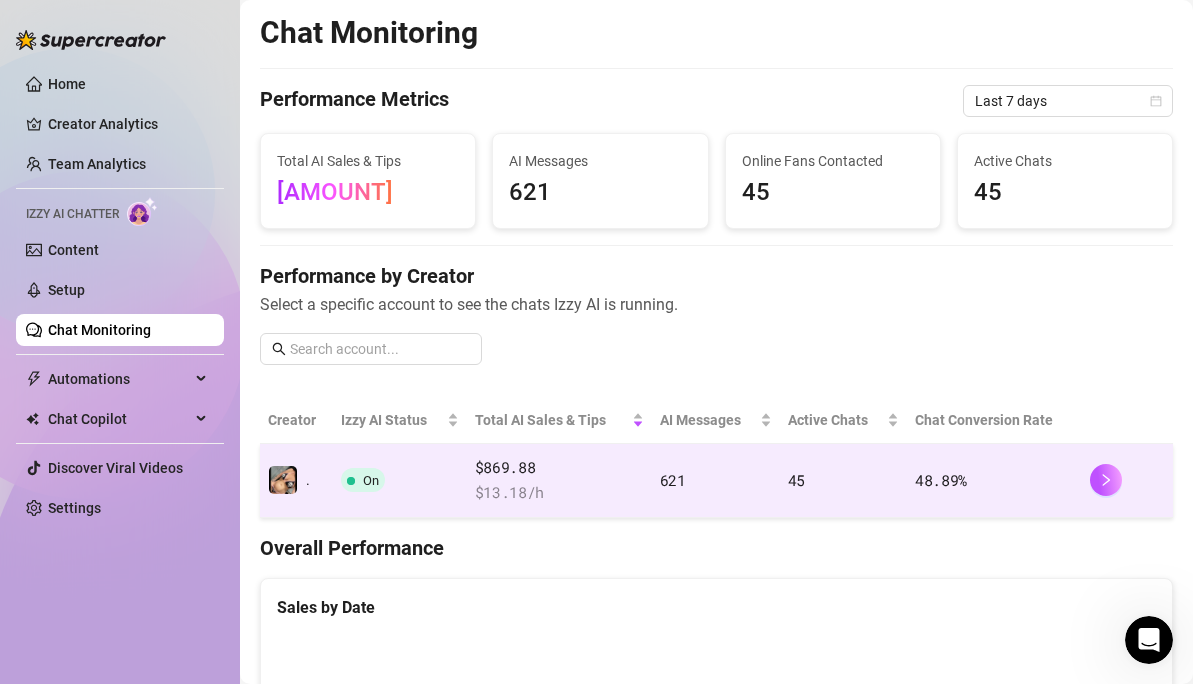 click at bounding box center (351, 481) 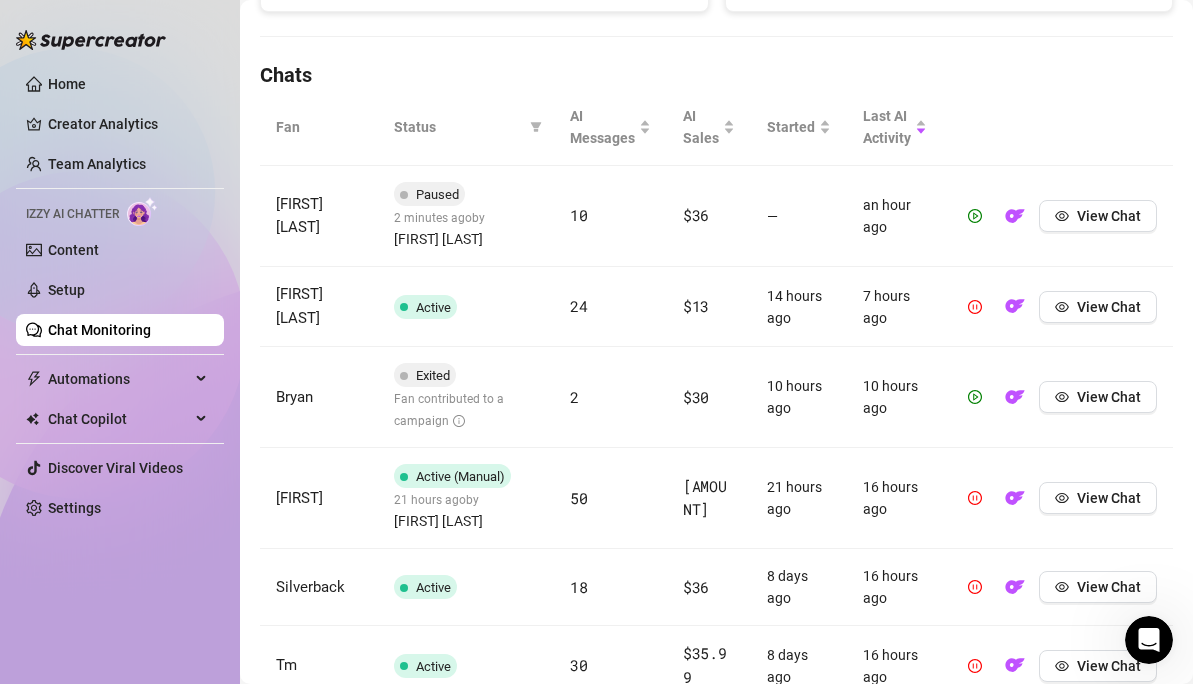 scroll, scrollTop: 452, scrollLeft: 0, axis: vertical 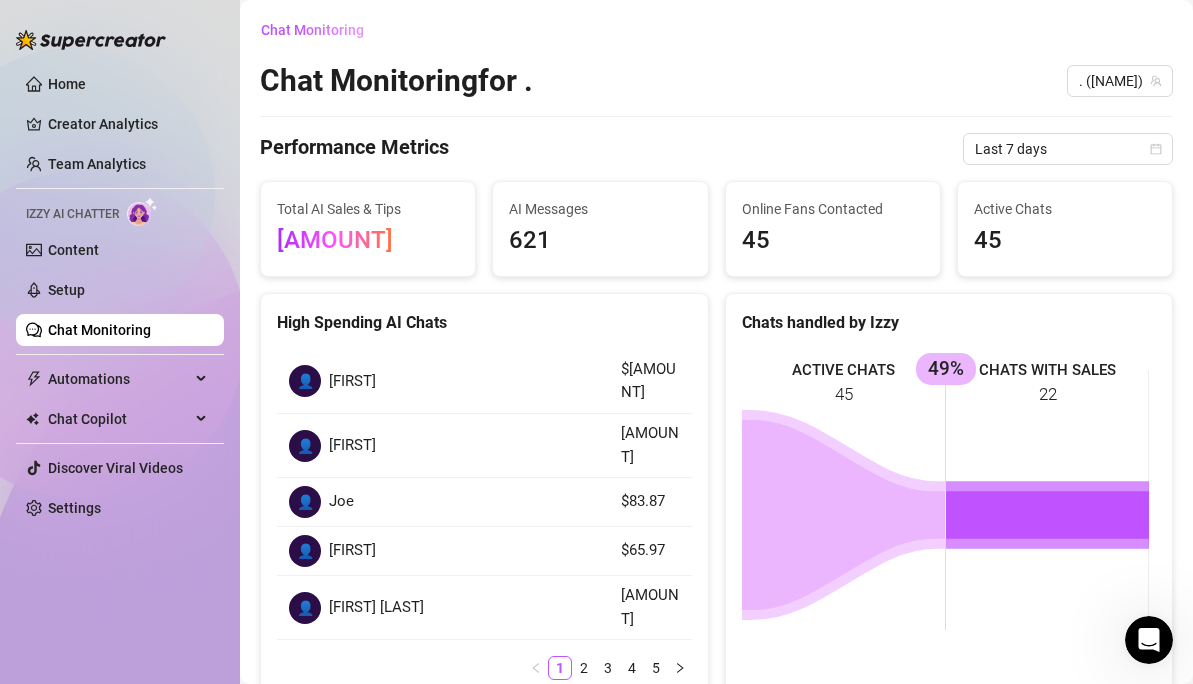click on "Chat Monitoring" at bounding box center [99, 330] 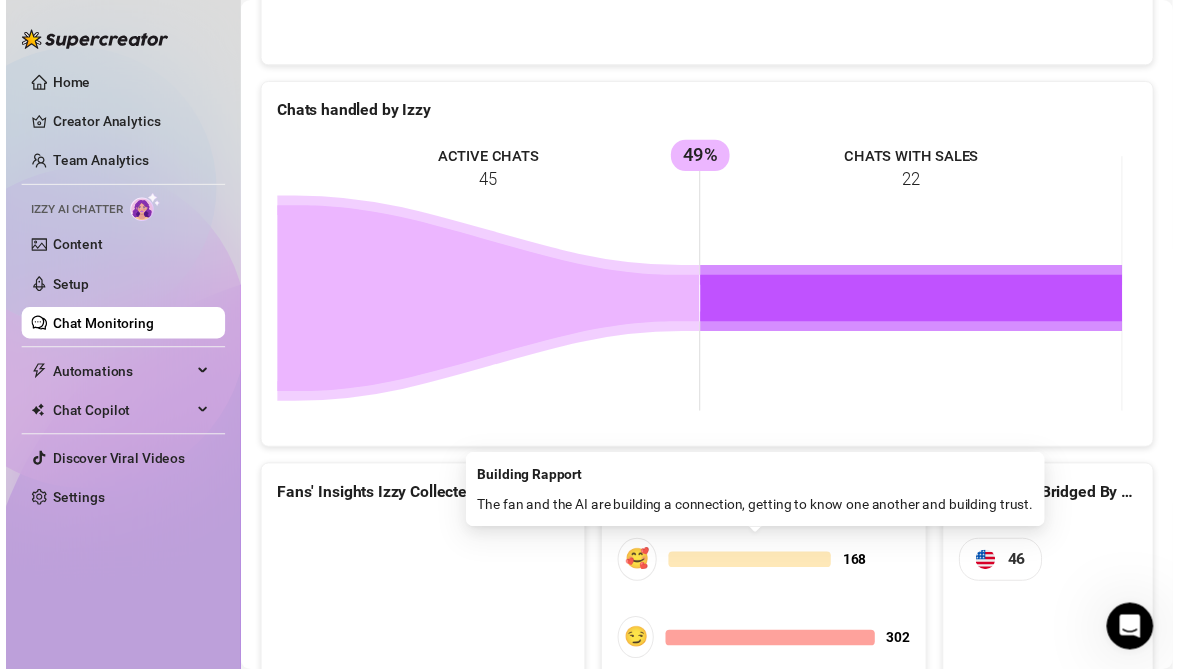 scroll, scrollTop: 130, scrollLeft: 0, axis: vertical 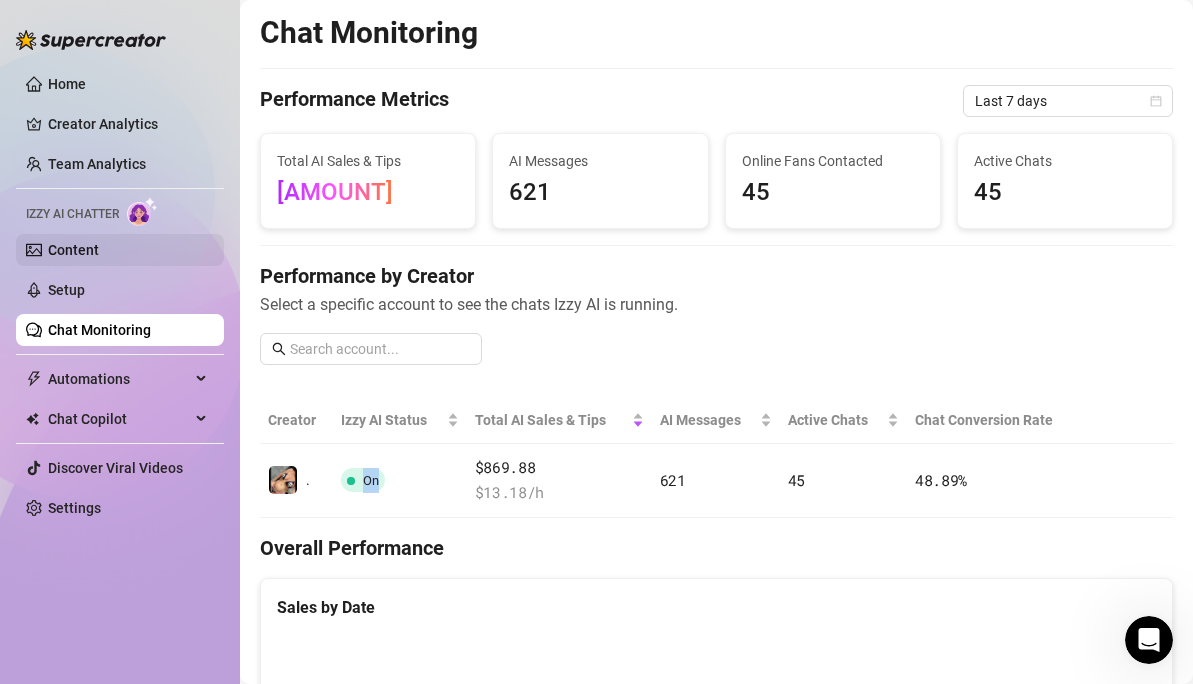 click on "Content" at bounding box center [73, 250] 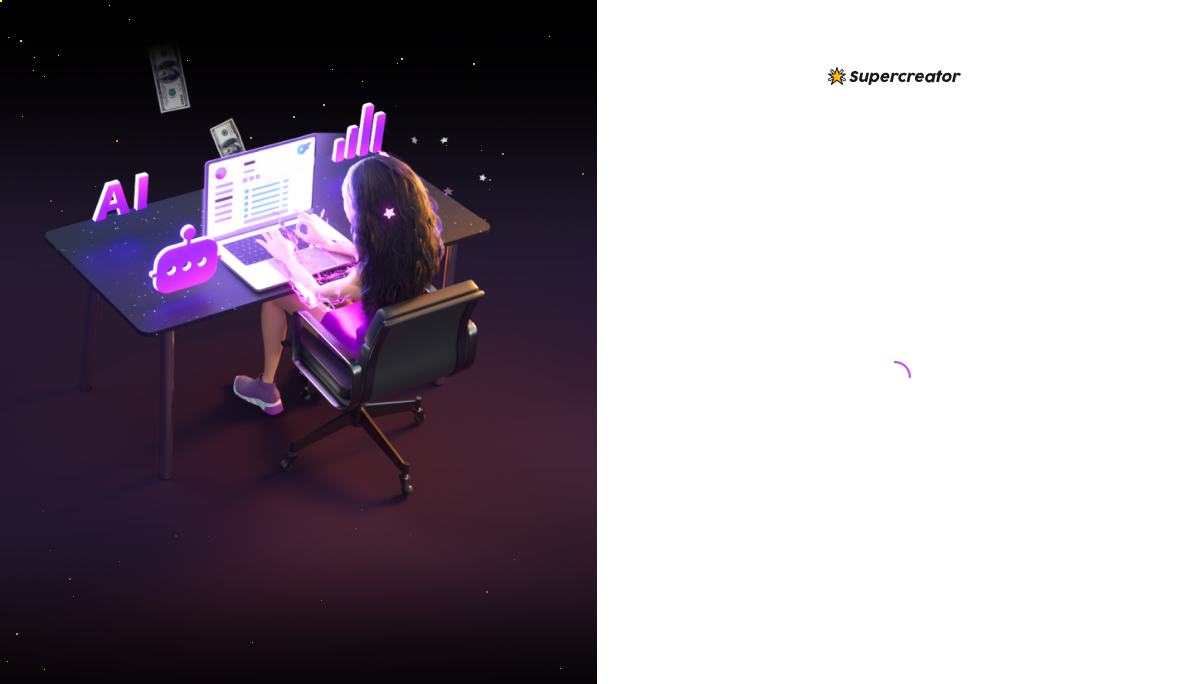 scroll, scrollTop: 0, scrollLeft: 0, axis: both 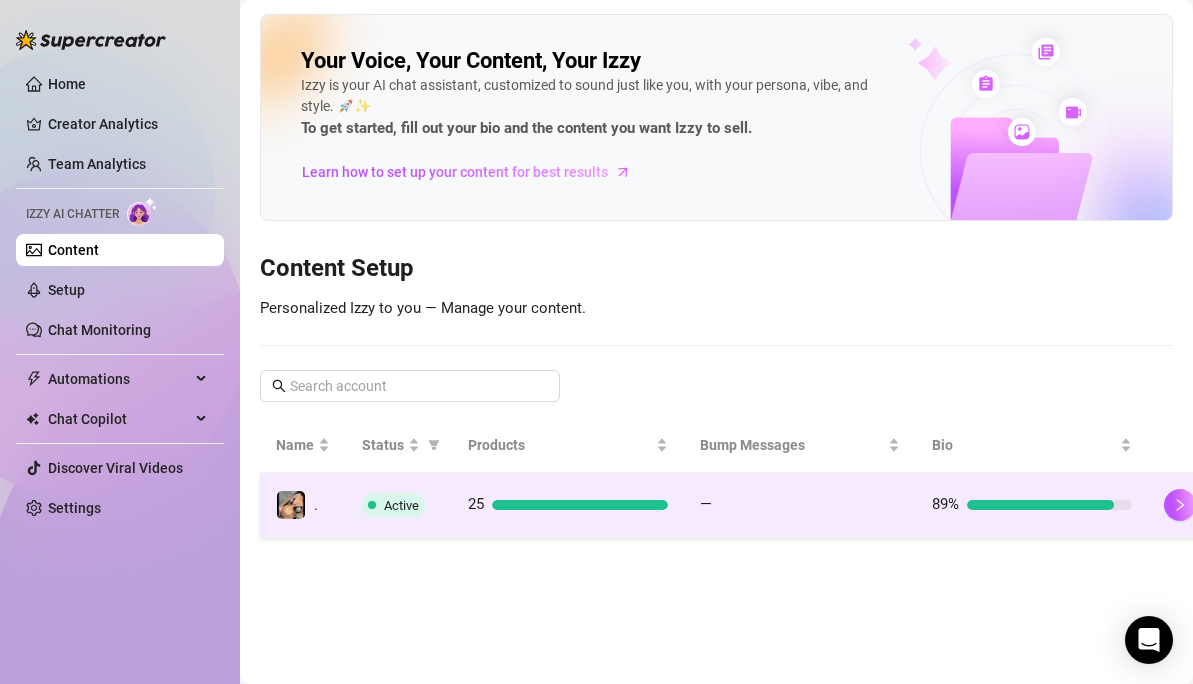 click on "Active" at bounding box center (401, 505) 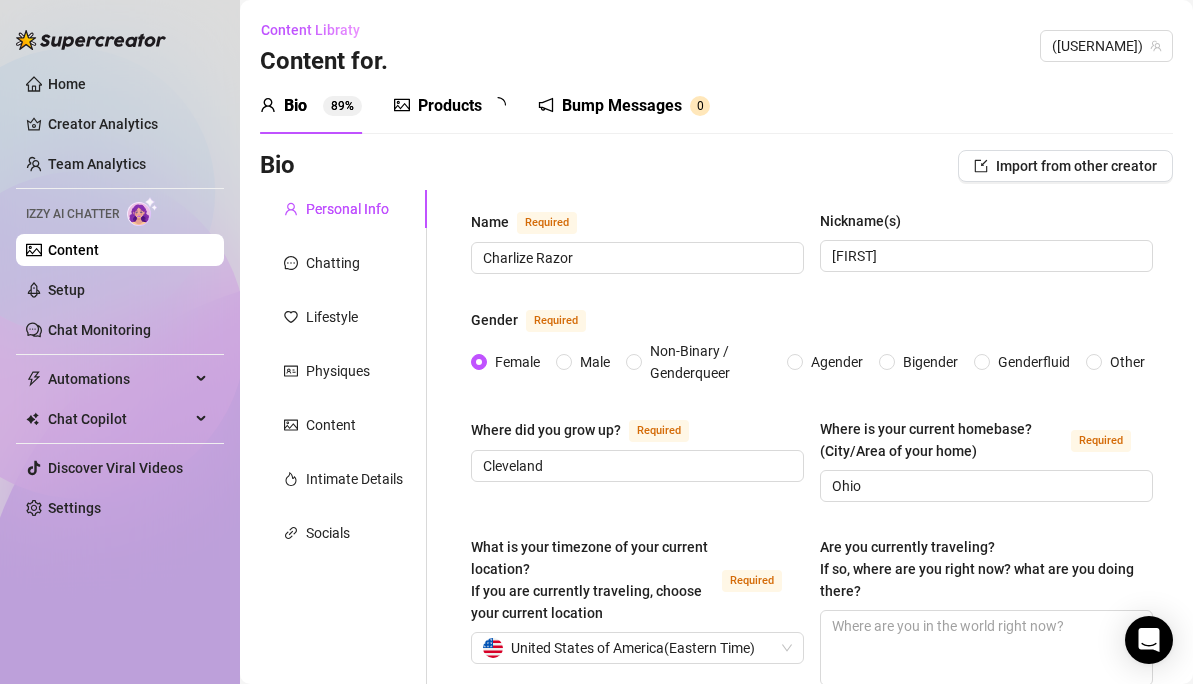 type 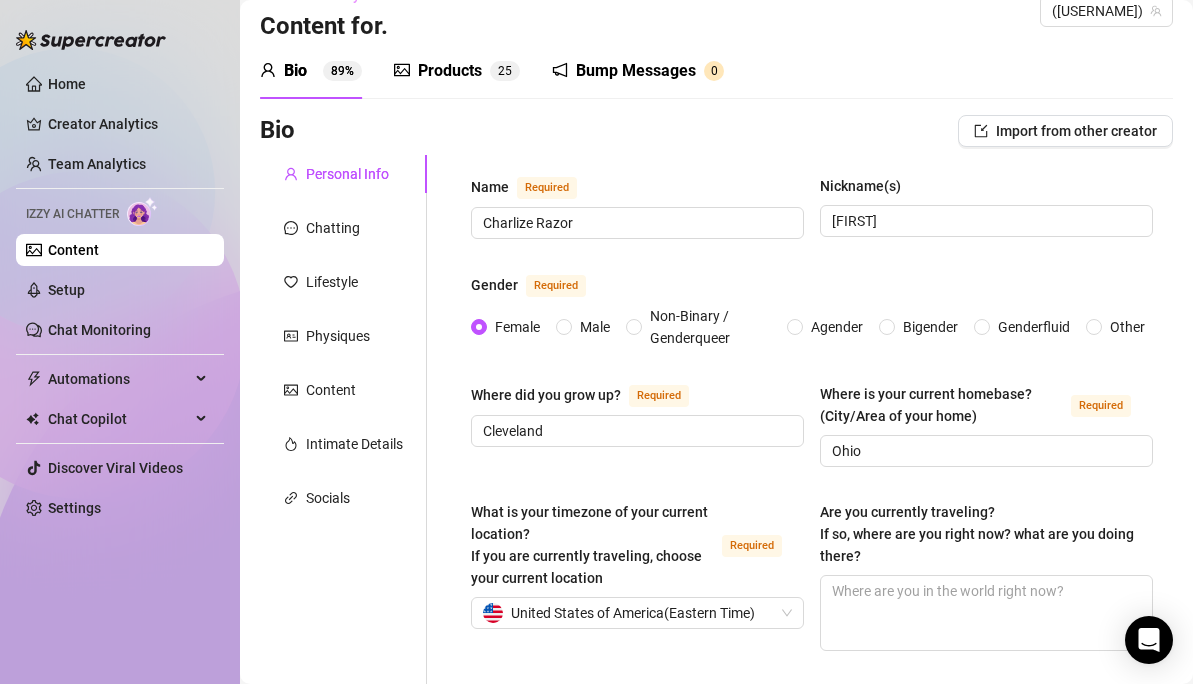 scroll, scrollTop: 0, scrollLeft: 0, axis: both 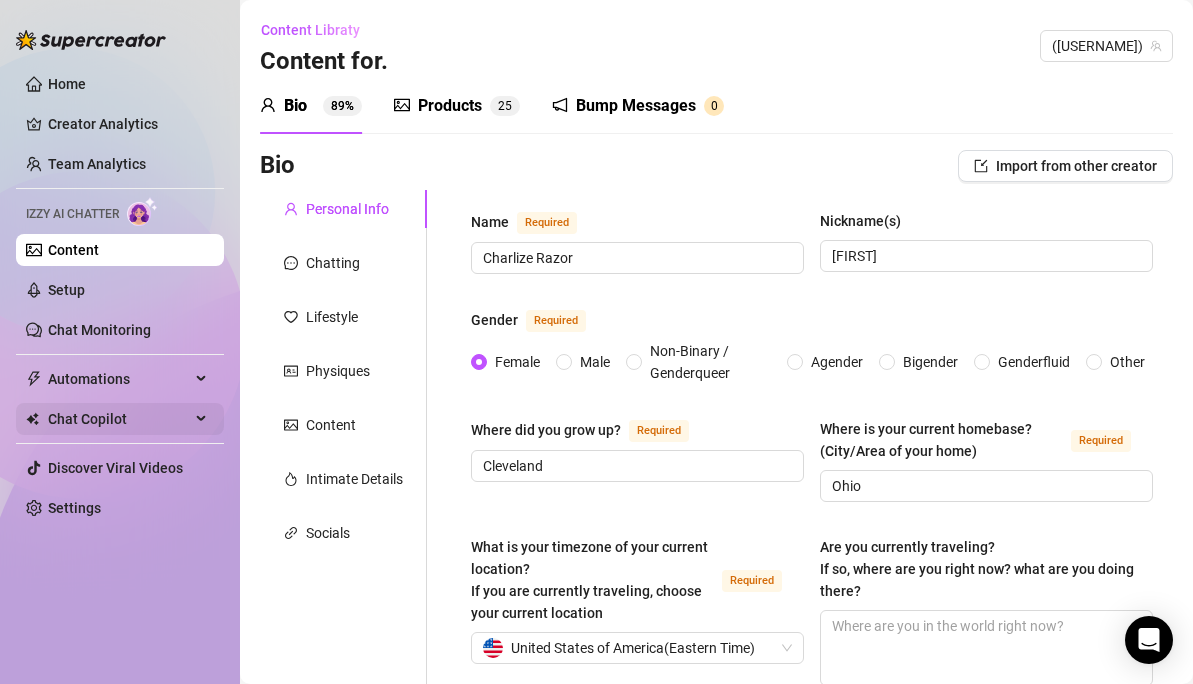 click on "Chat Copilot" at bounding box center [119, 419] 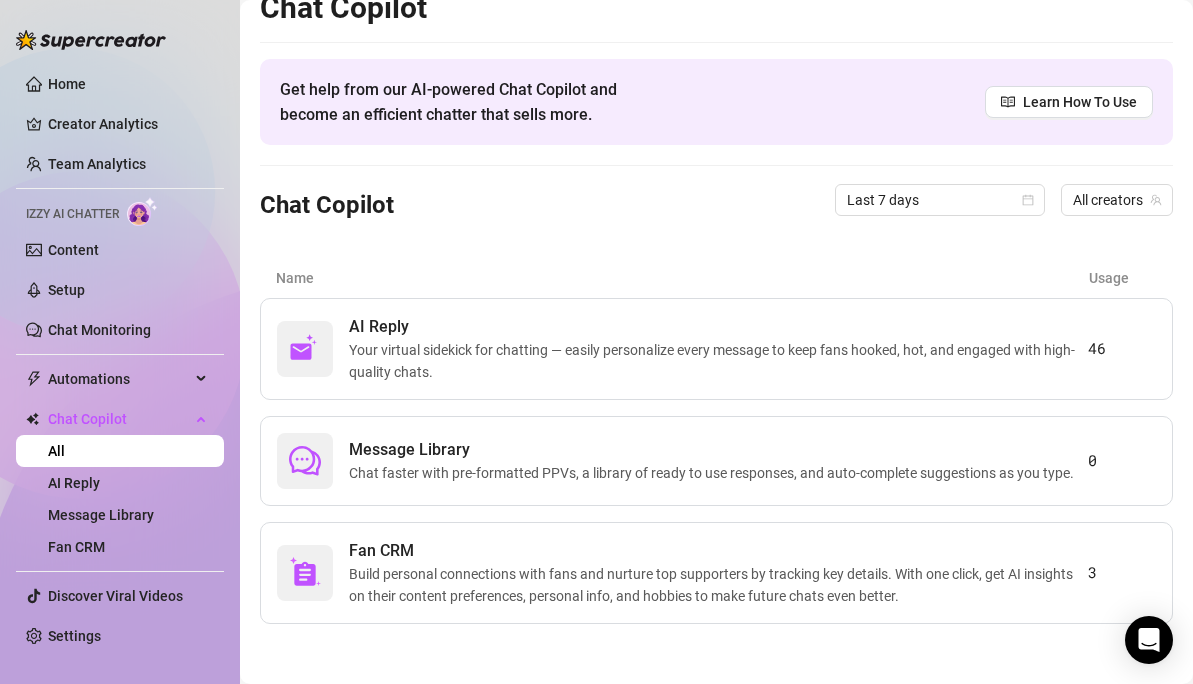 scroll, scrollTop: 37, scrollLeft: 0, axis: vertical 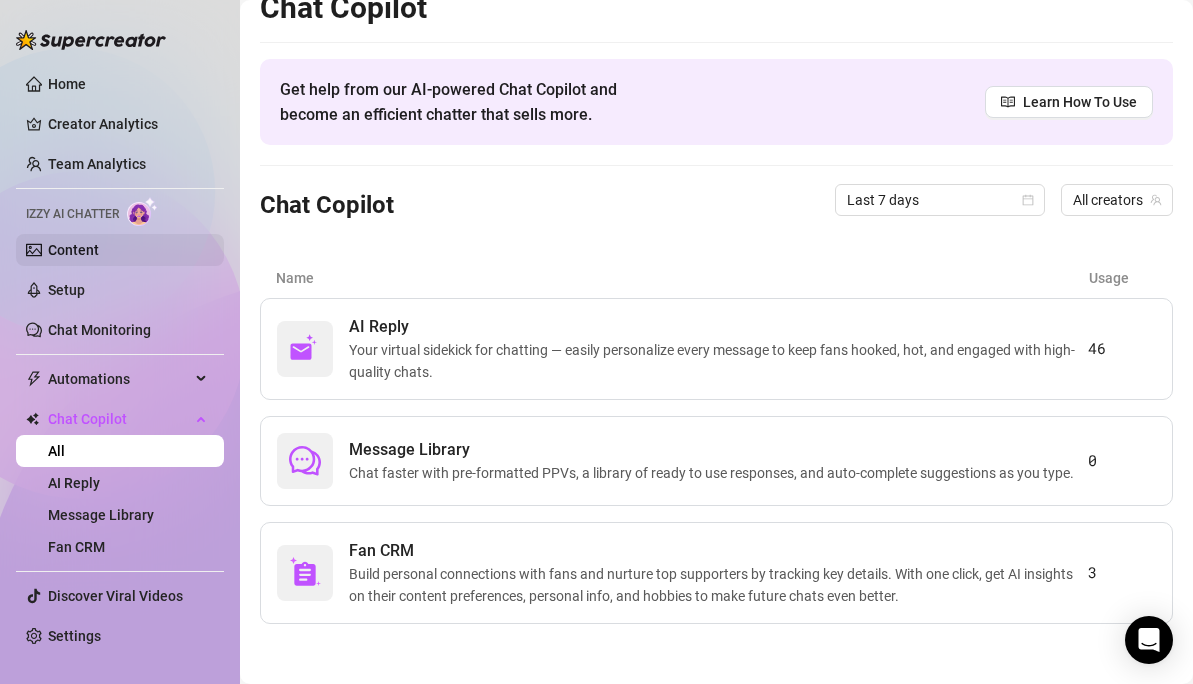 click on "Content" at bounding box center (73, 250) 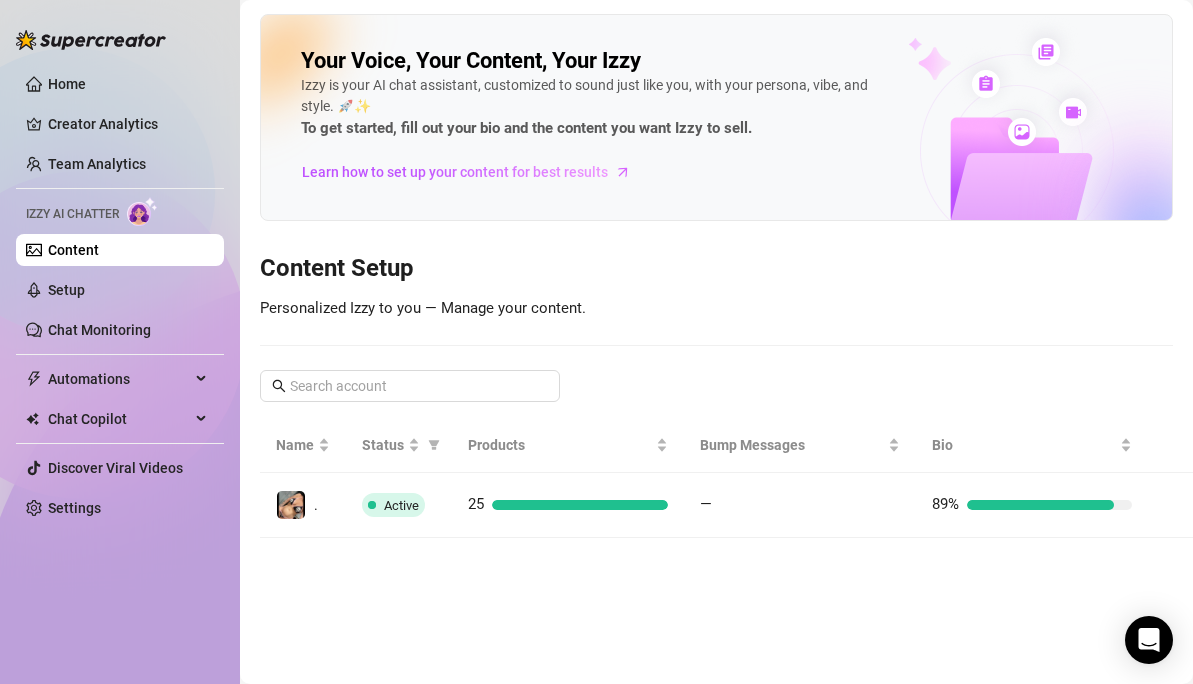 scroll, scrollTop: 0, scrollLeft: 0, axis: both 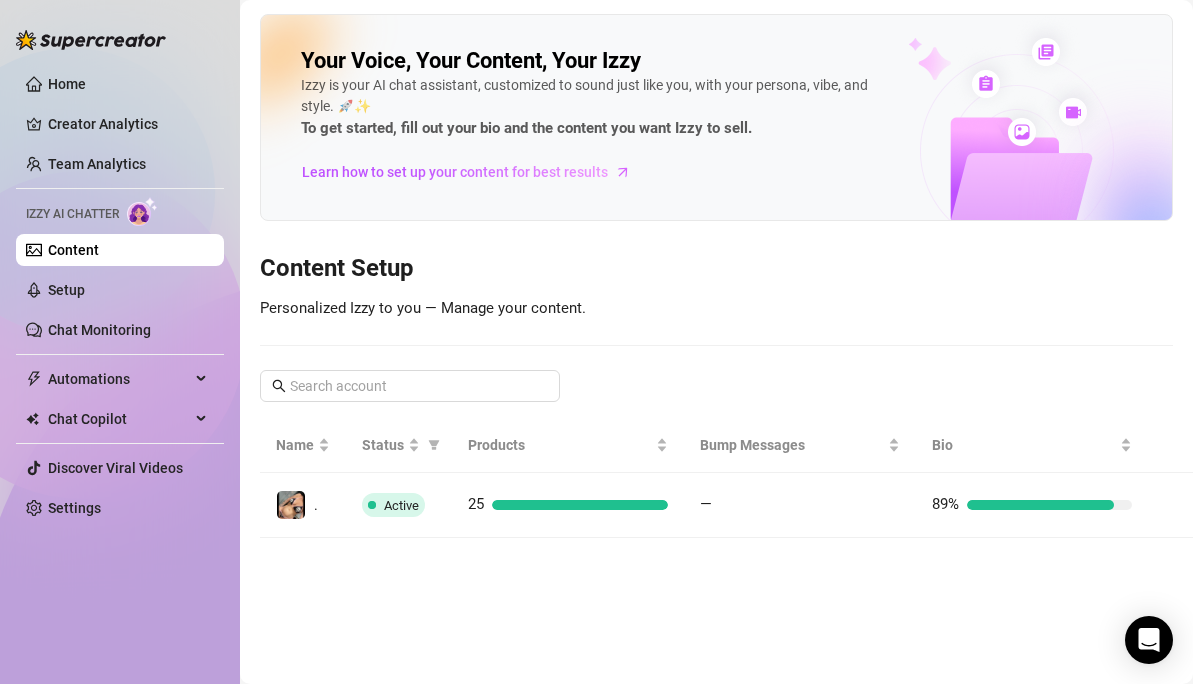 click on "Izzy AI Chatter" at bounding box center [120, 211] 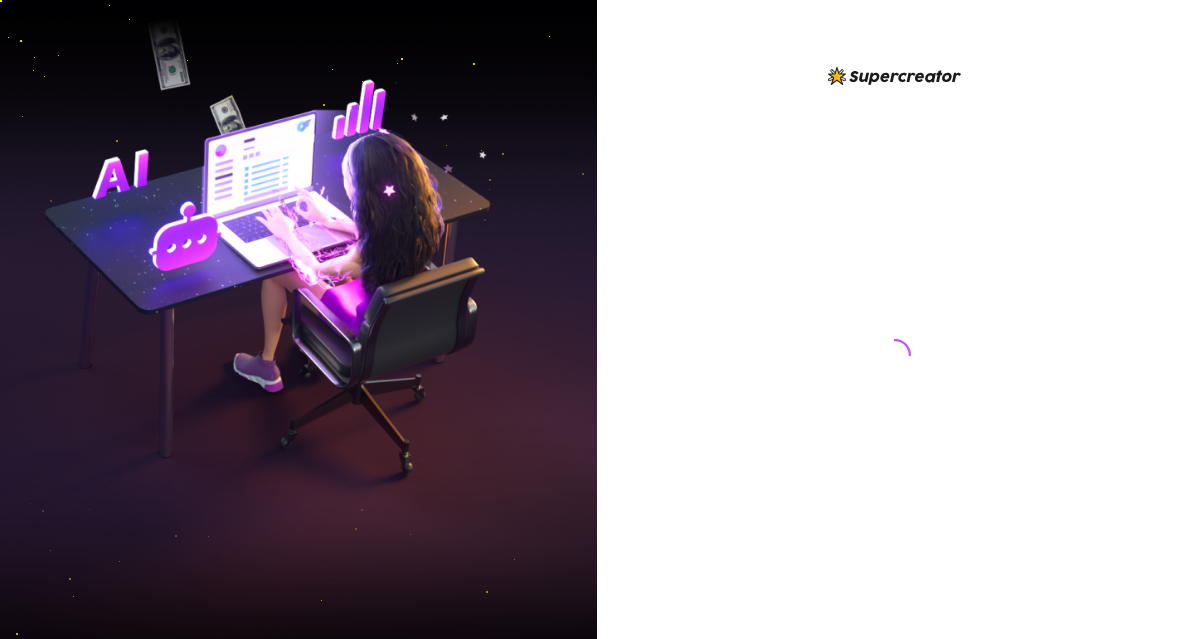 scroll, scrollTop: 0, scrollLeft: 0, axis: both 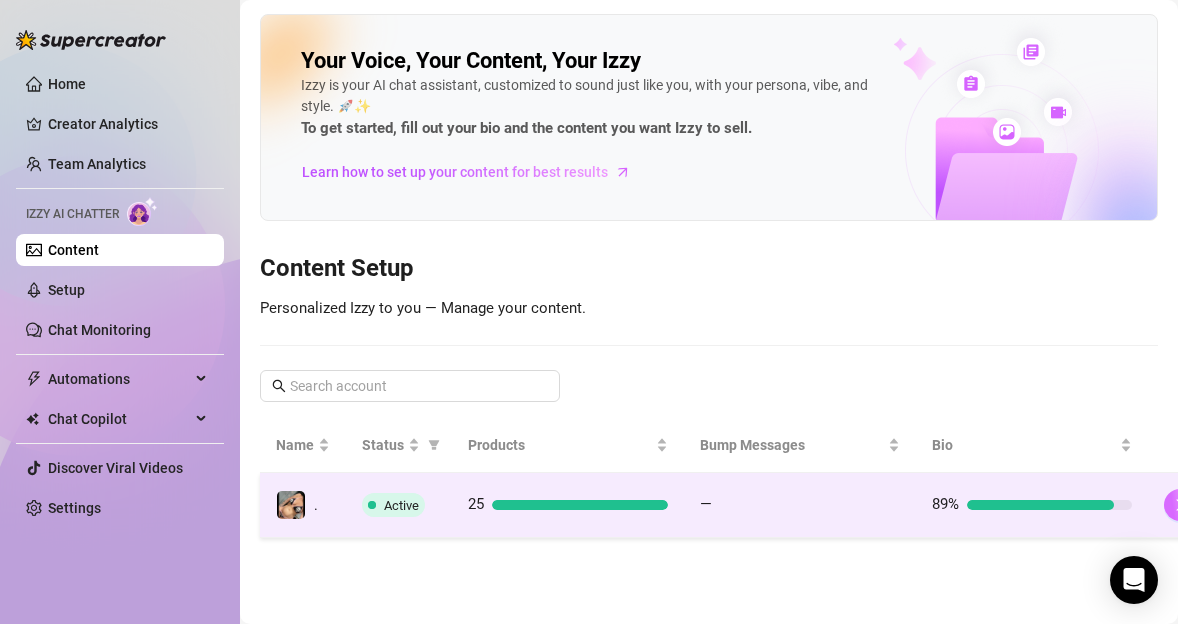 click at bounding box center (1180, 505) 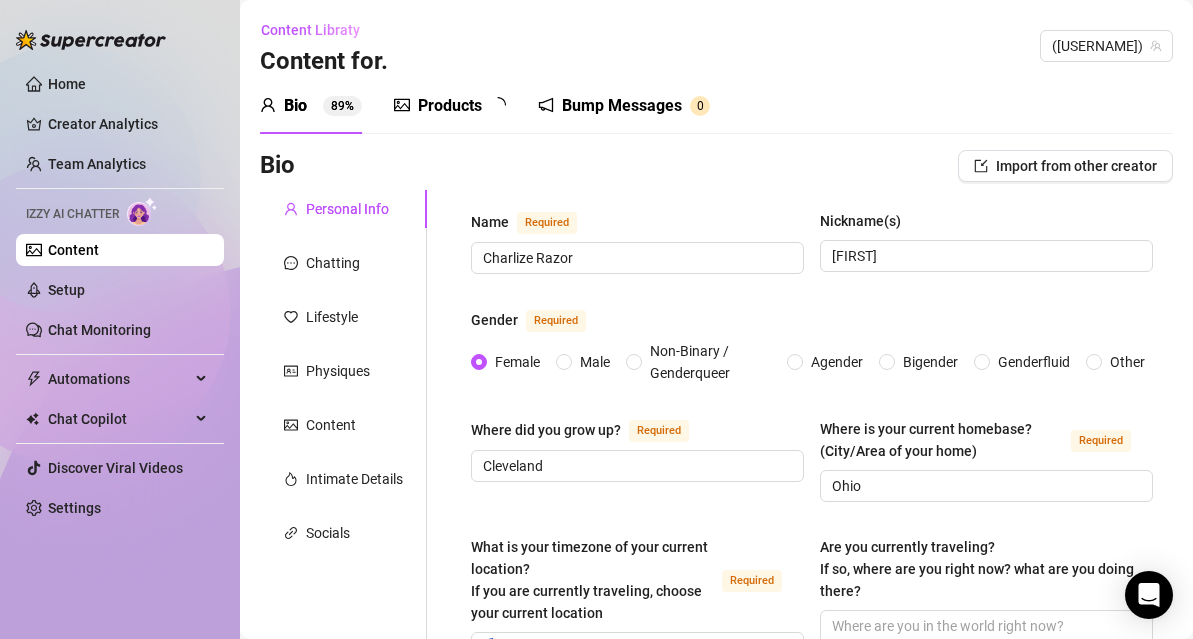 type 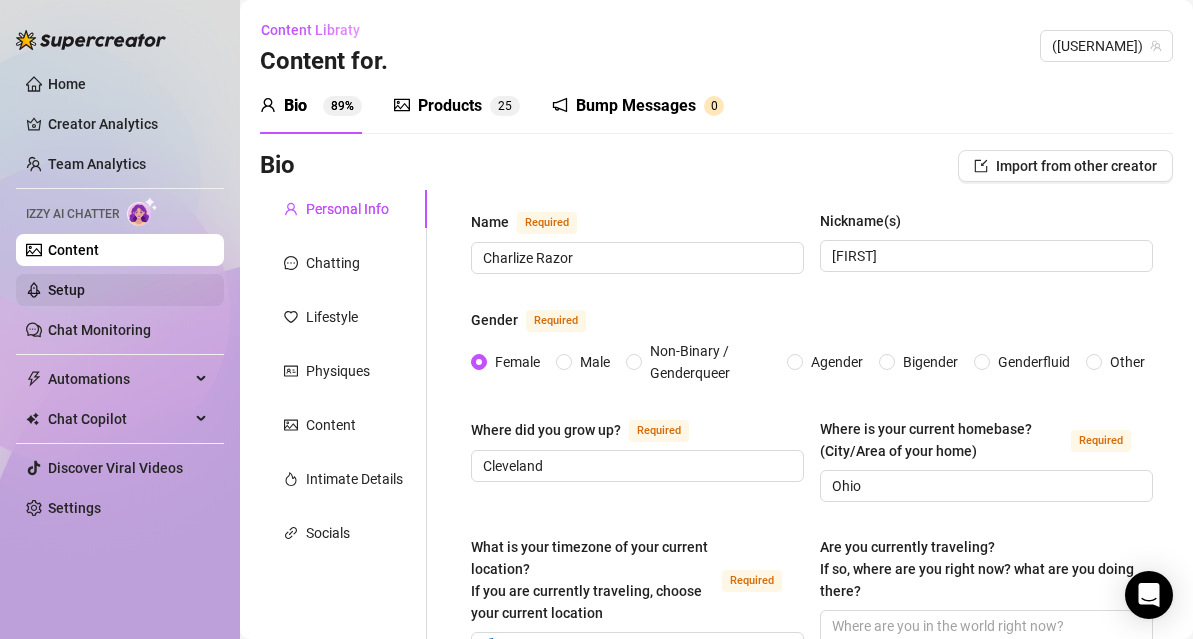 click on "Setup" at bounding box center (66, 290) 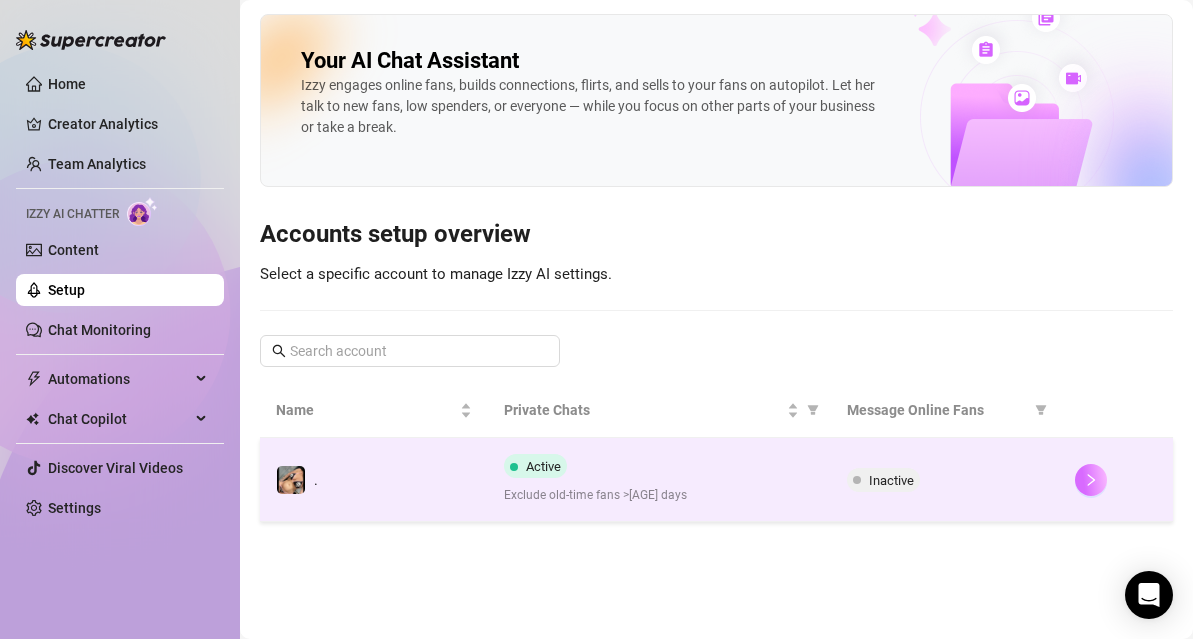 click 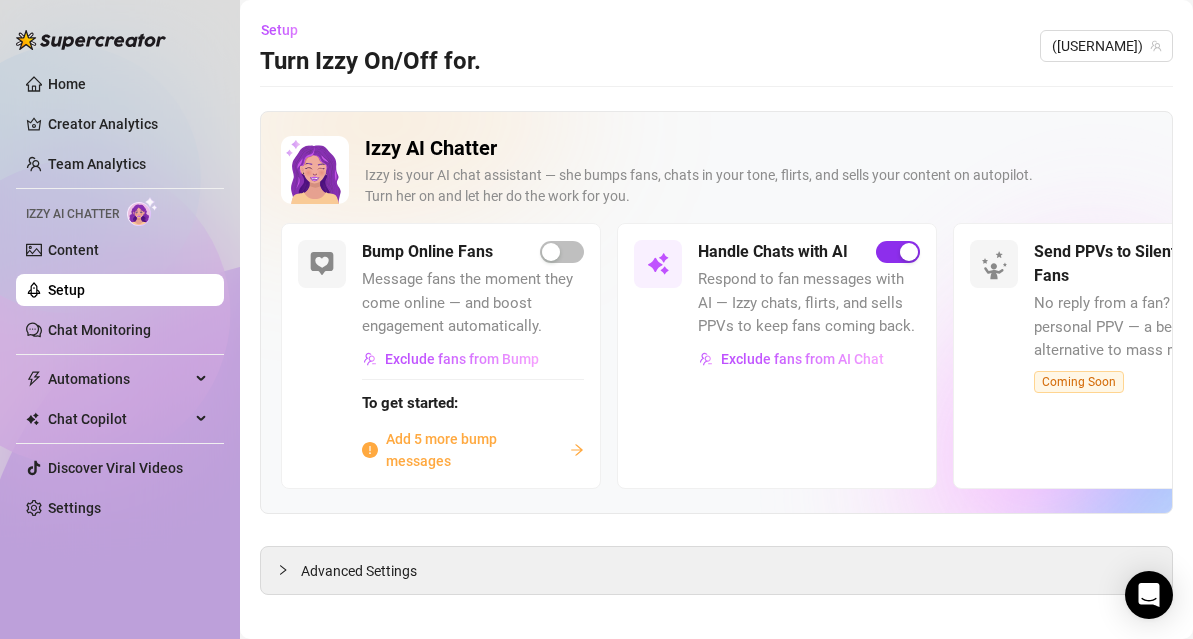 click at bounding box center [909, 252] 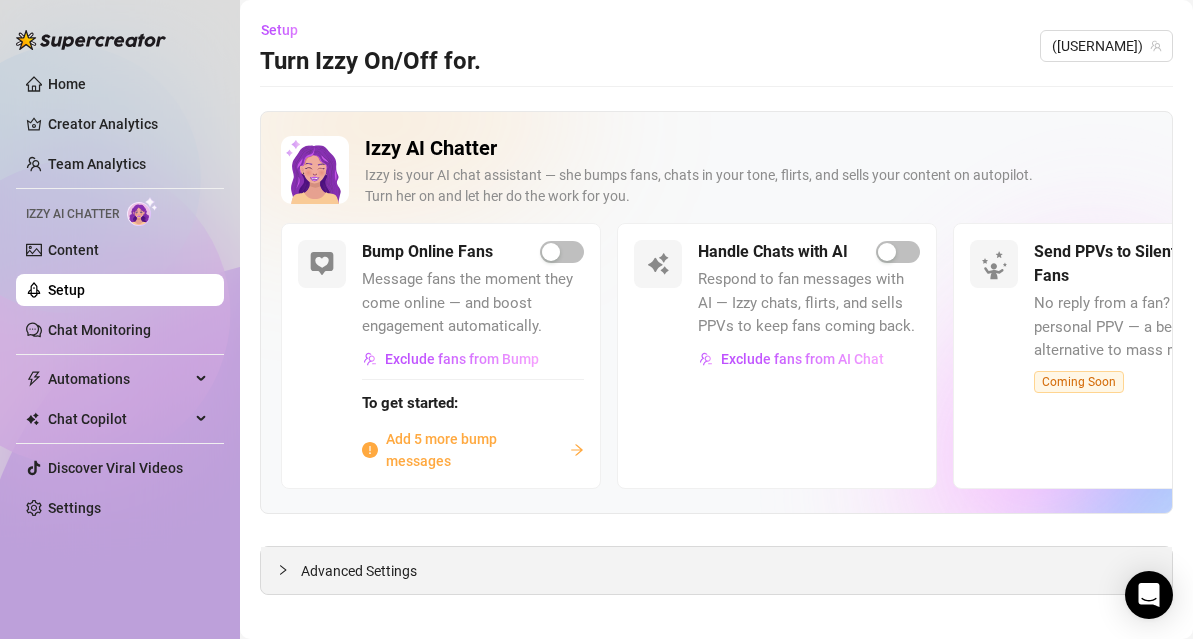 click at bounding box center [289, 570] 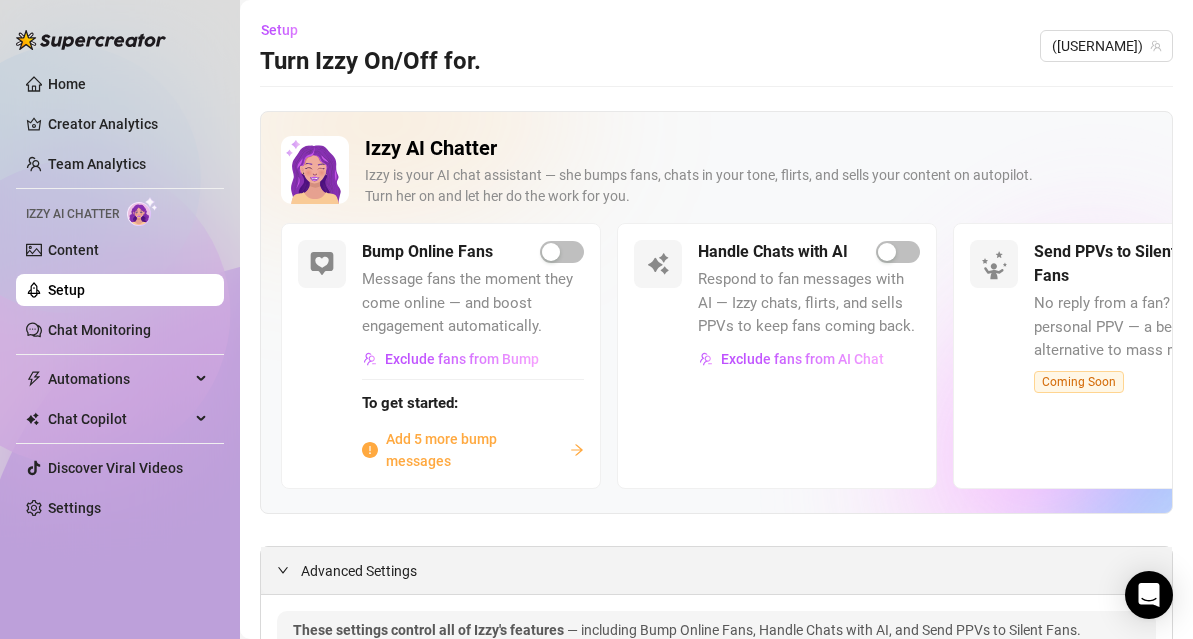 click on "Advanced Settings" at bounding box center [359, 571] 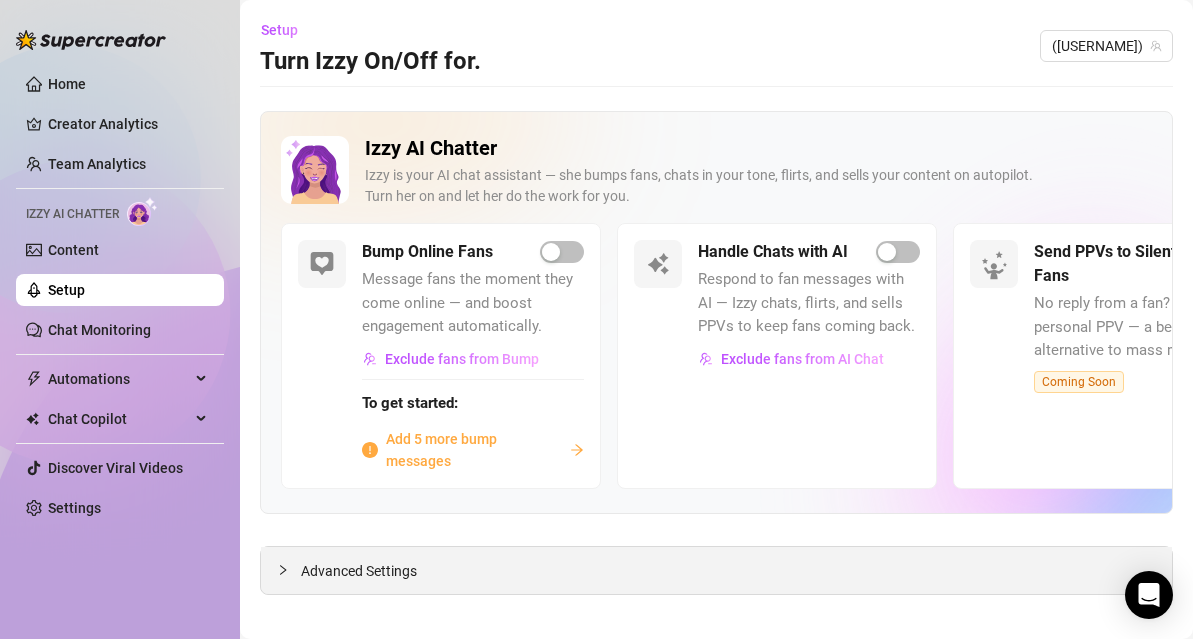 click on "Advanced Settings" at bounding box center (359, 571) 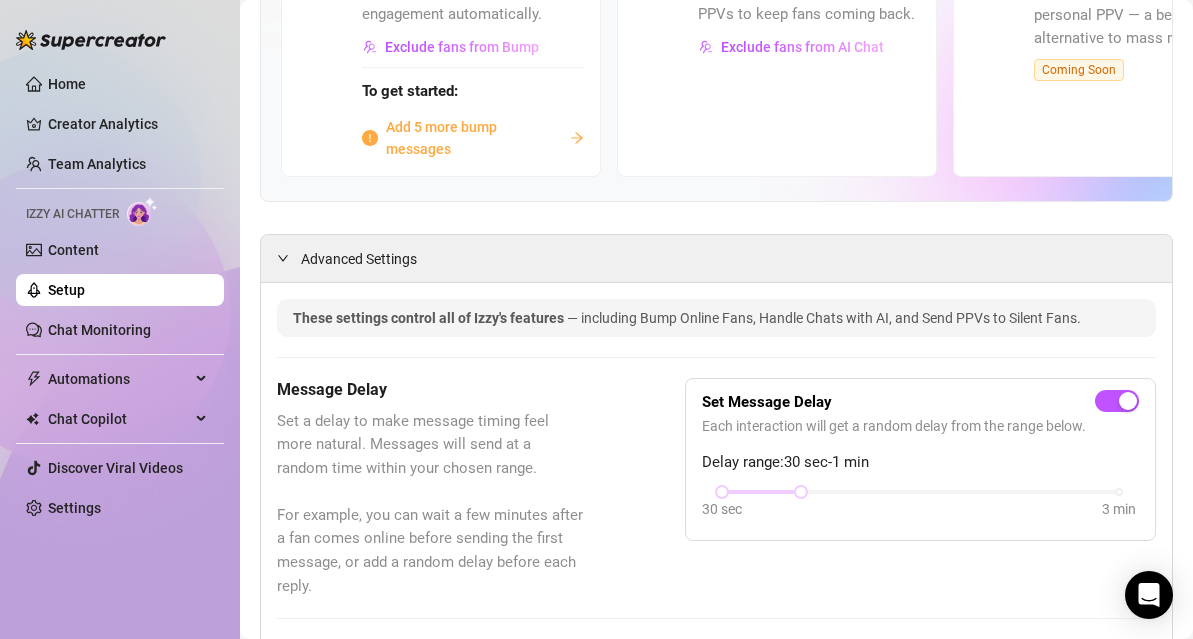 scroll, scrollTop: 308, scrollLeft: 0, axis: vertical 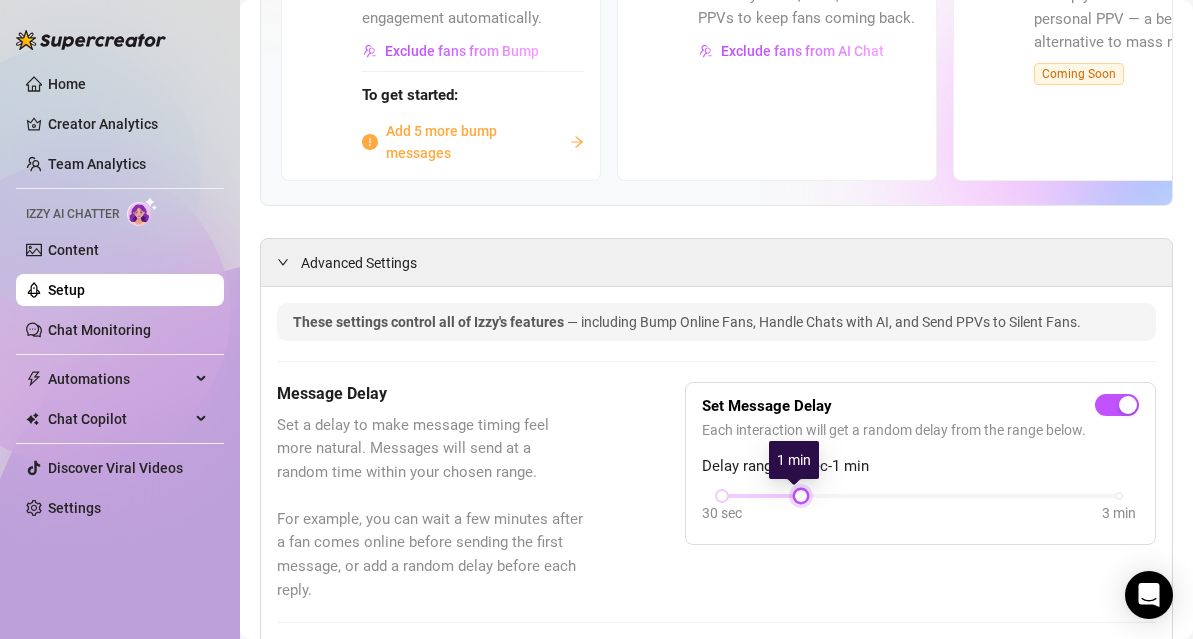 drag, startPoint x: 799, startPoint y: 497, endPoint x: 819, endPoint y: 501, distance: 20.396078 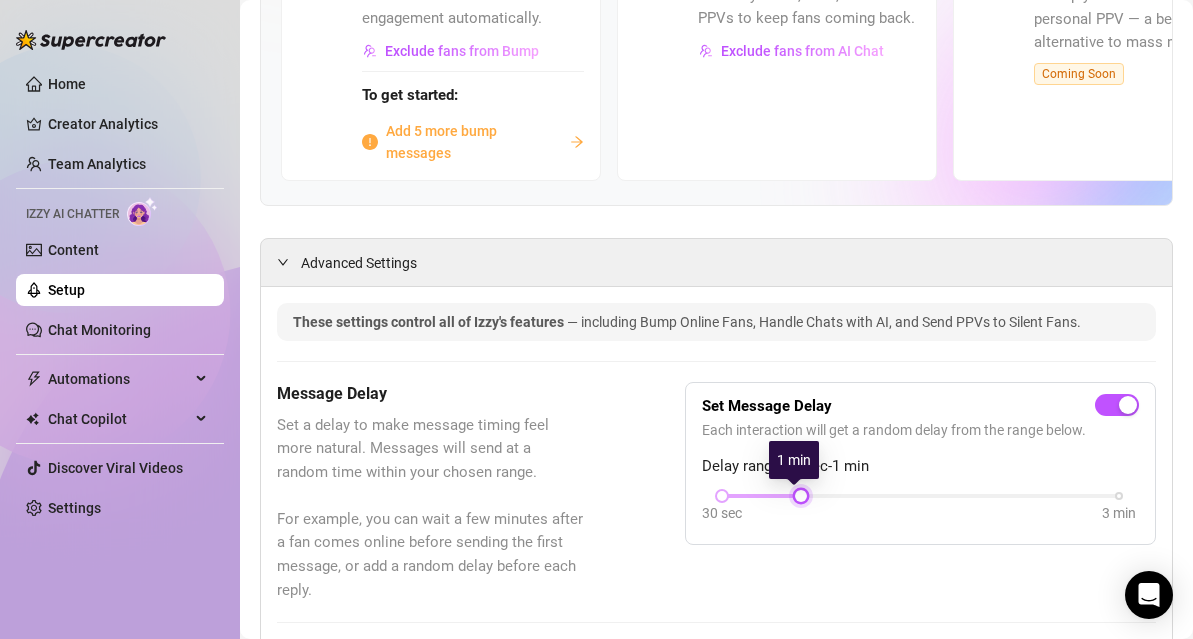 drag, startPoint x: 794, startPoint y: 491, endPoint x: 819, endPoint y: 491, distance: 25 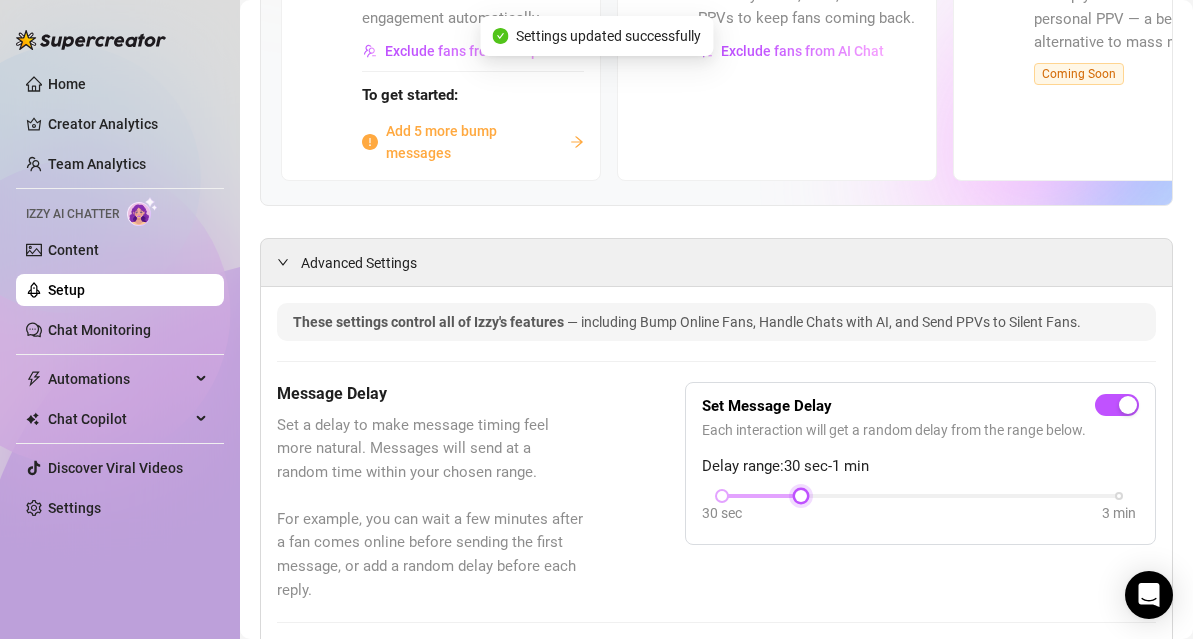 click on "30 sec 3 min" at bounding box center [920, 494] 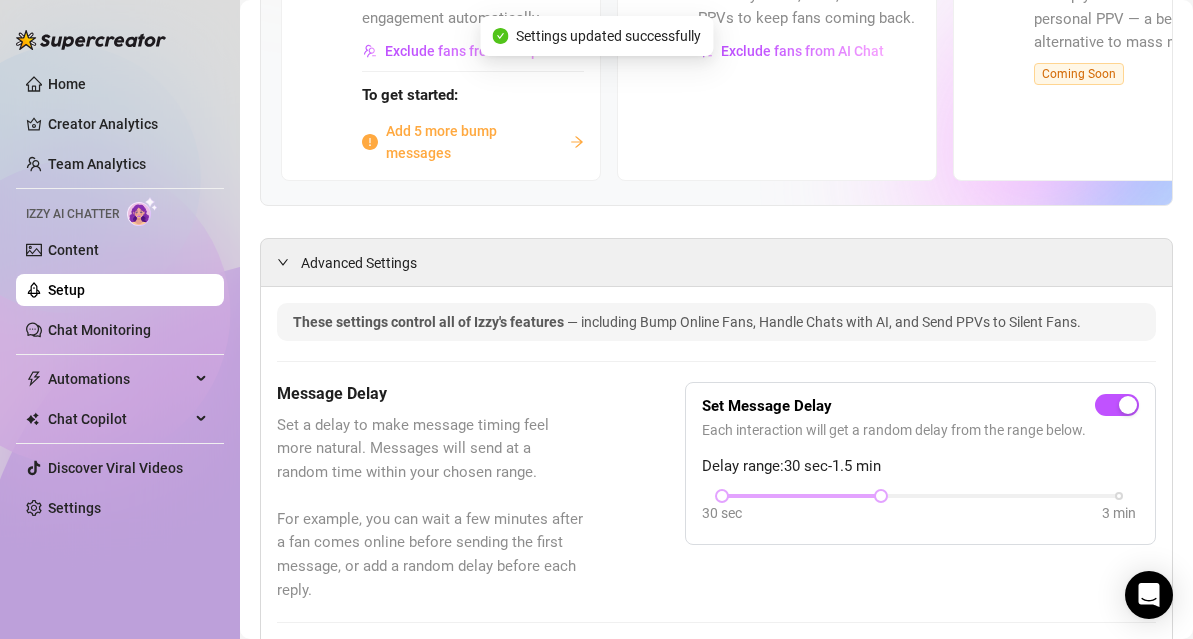 click at bounding box center (801, 496) 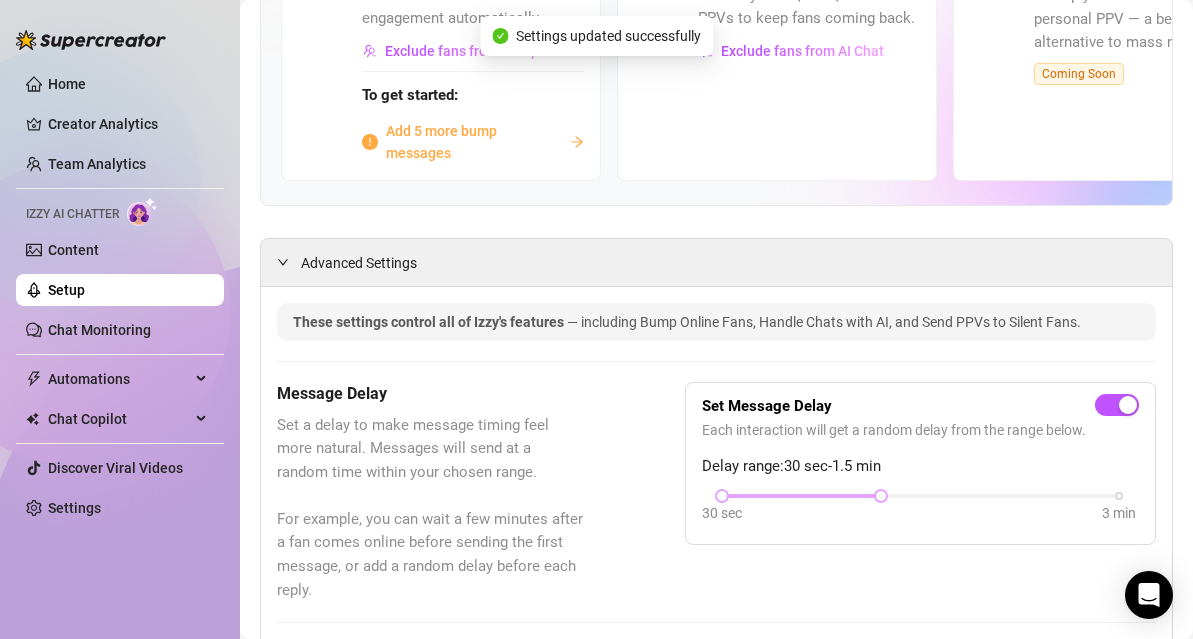 click at bounding box center [801, 496] 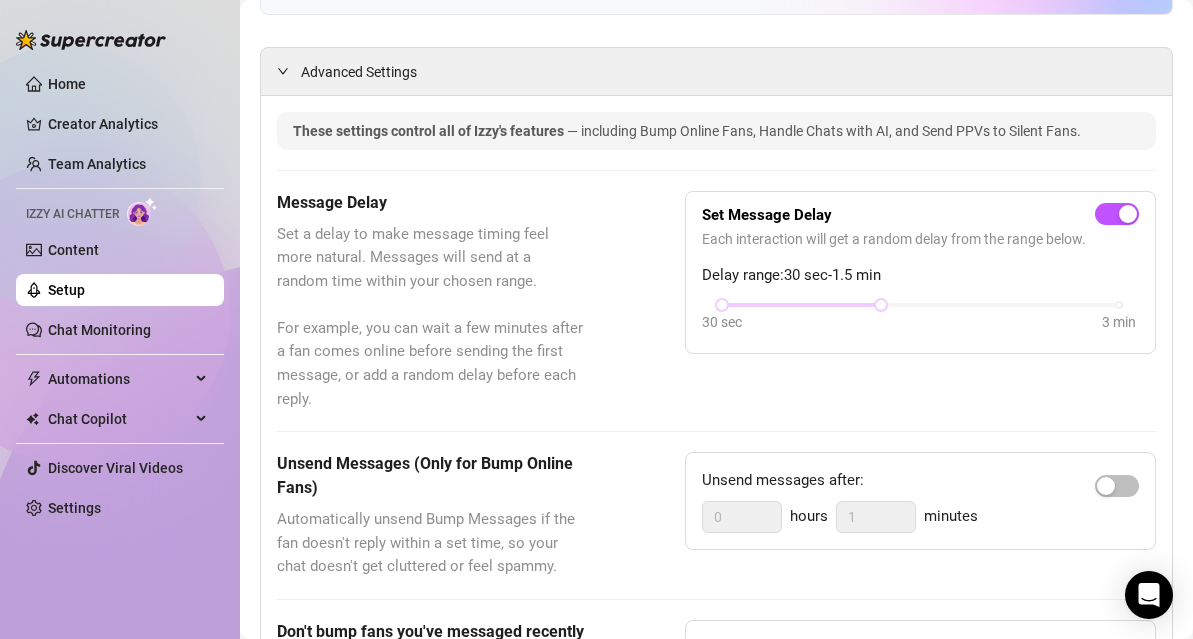 scroll, scrollTop: 587, scrollLeft: 0, axis: vertical 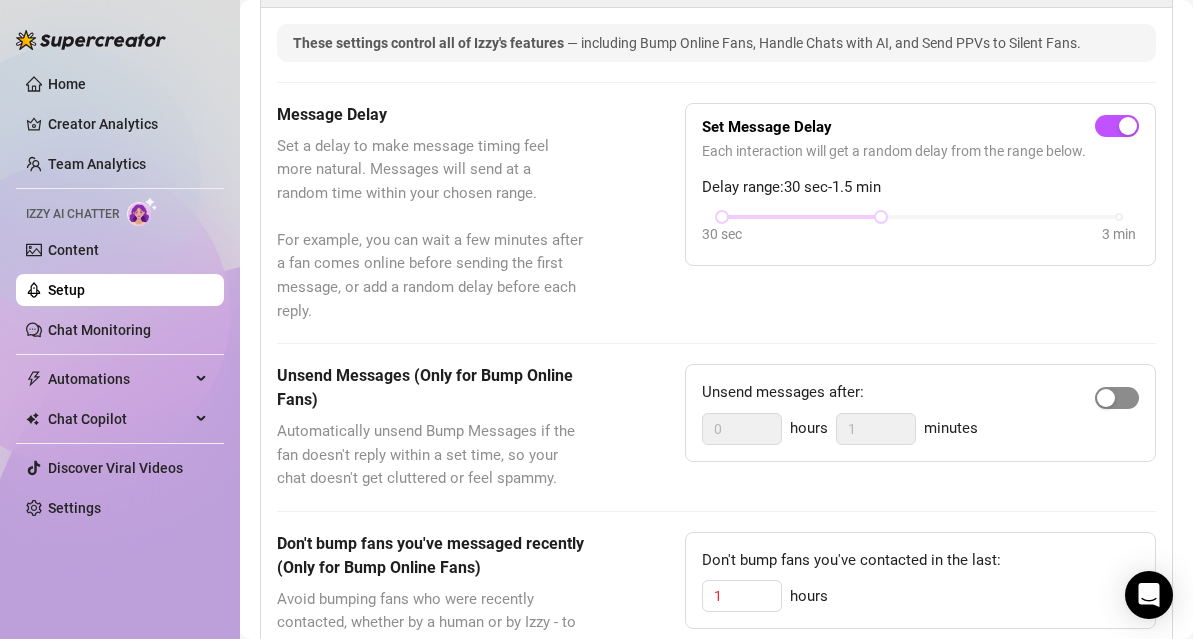 click at bounding box center (1106, 398) 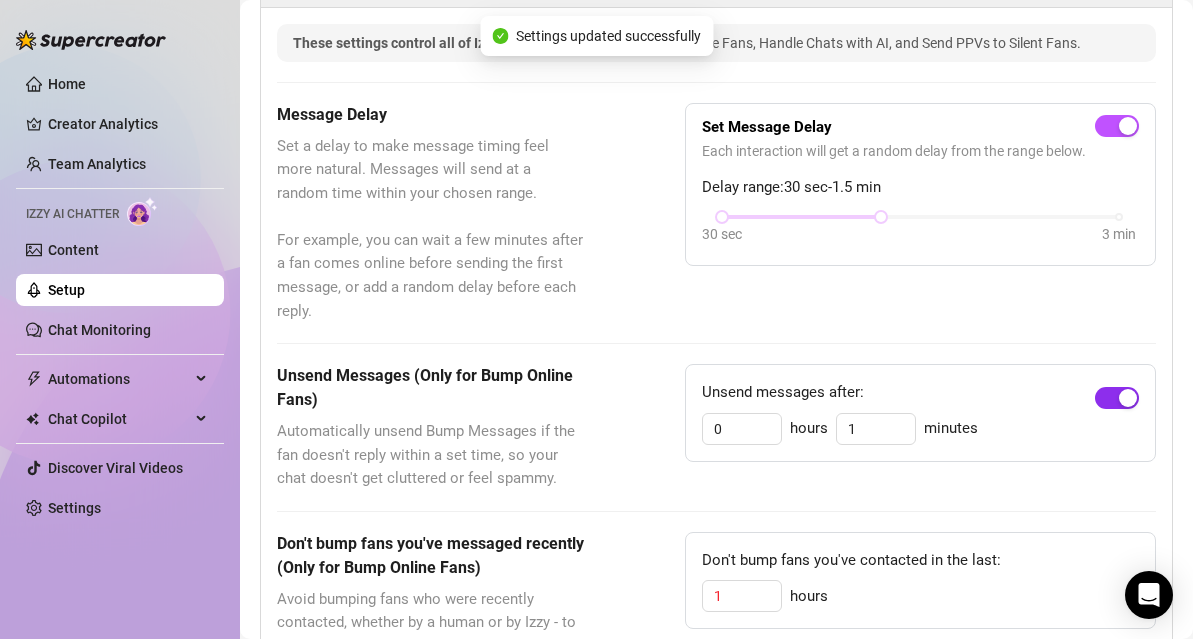 click at bounding box center (1117, 398) 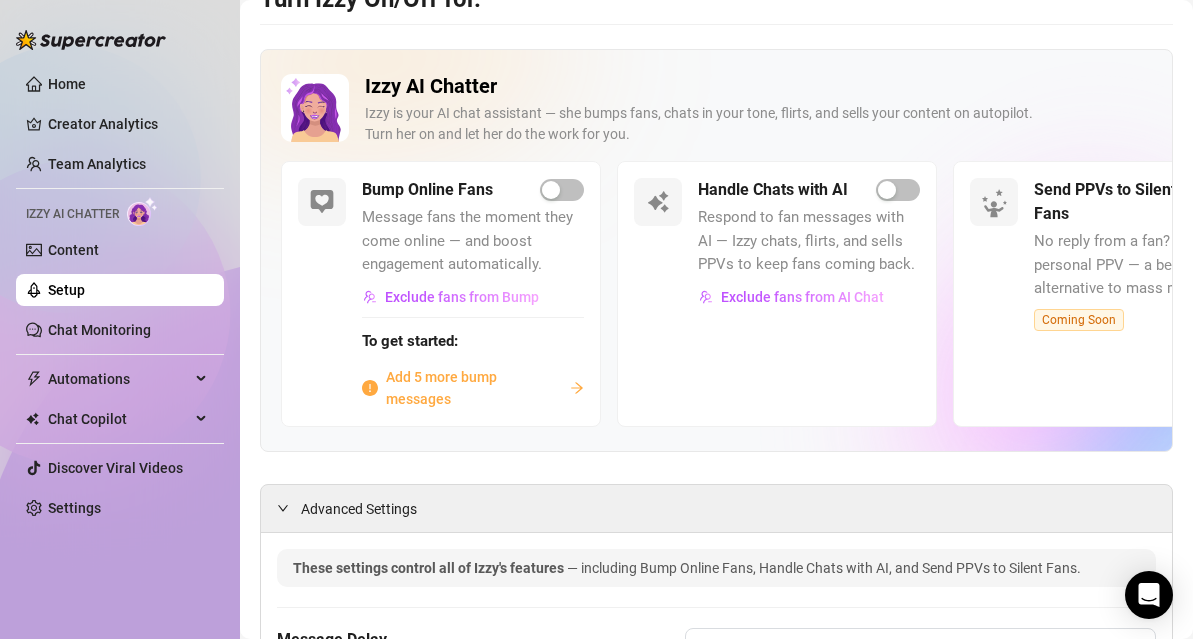 scroll, scrollTop: 0, scrollLeft: 0, axis: both 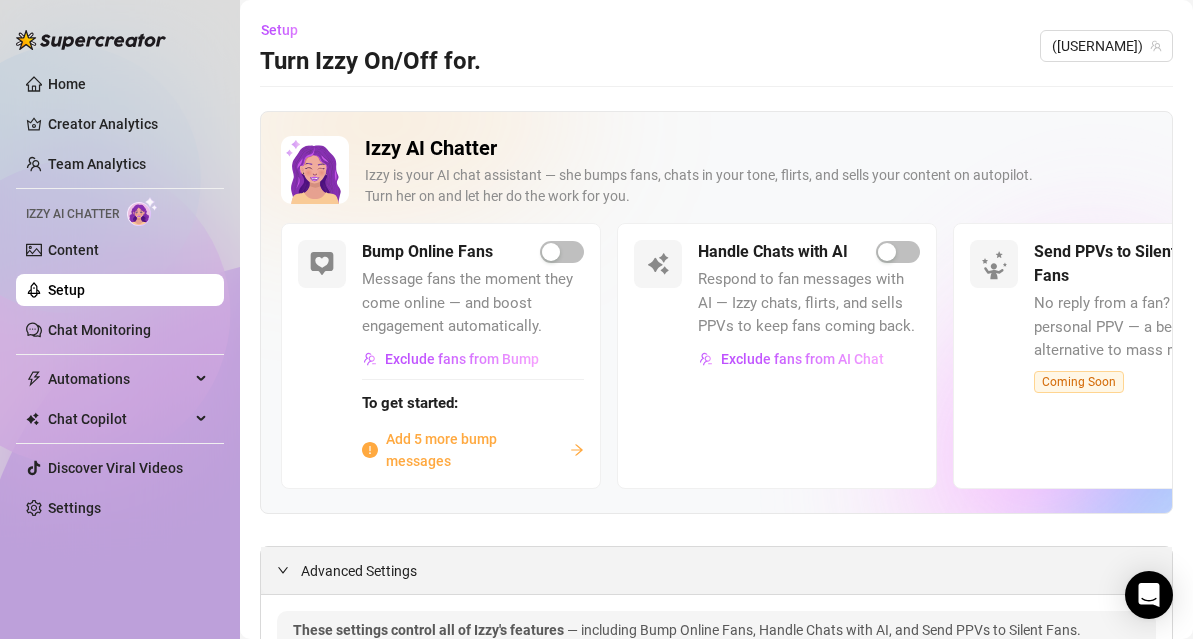 click at bounding box center (1149, 595) 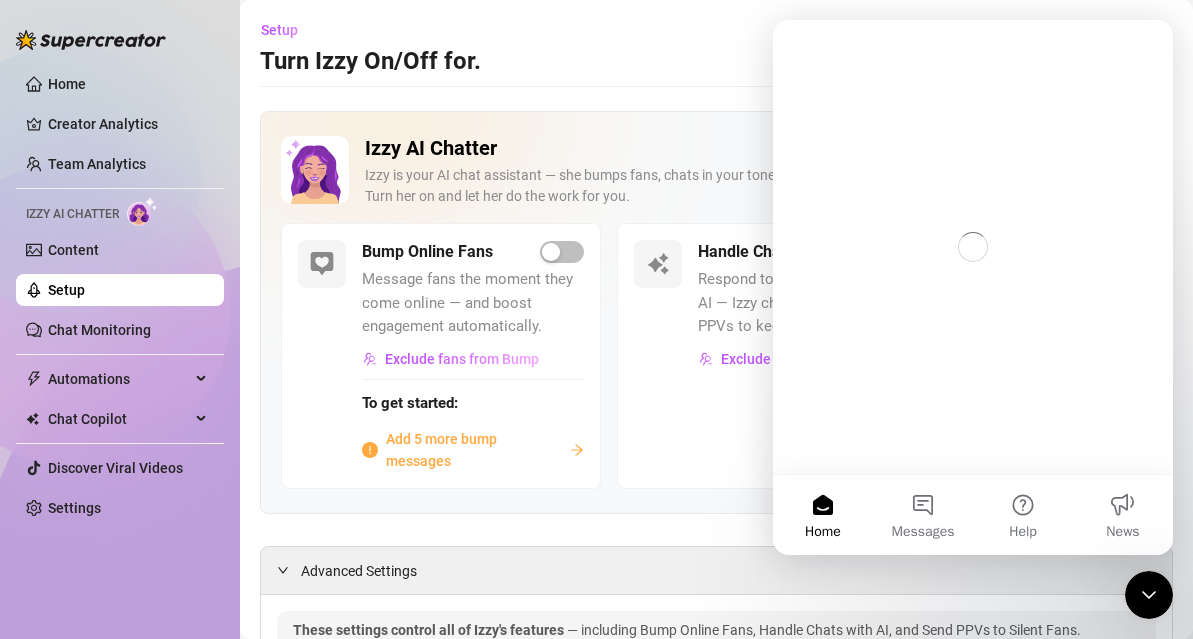 scroll, scrollTop: 0, scrollLeft: 0, axis: both 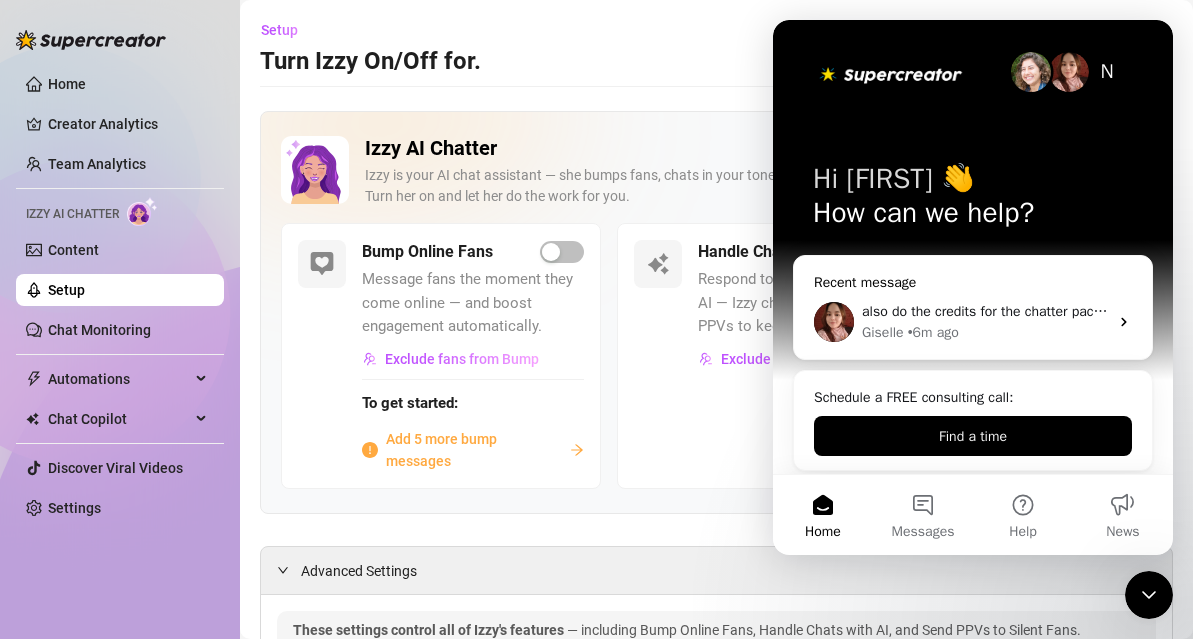 click on "also do the credits for the chatter package get rolled over into next month if you dont use it? and do they have smaller then 5000 credits available?" at bounding box center (985, 311) 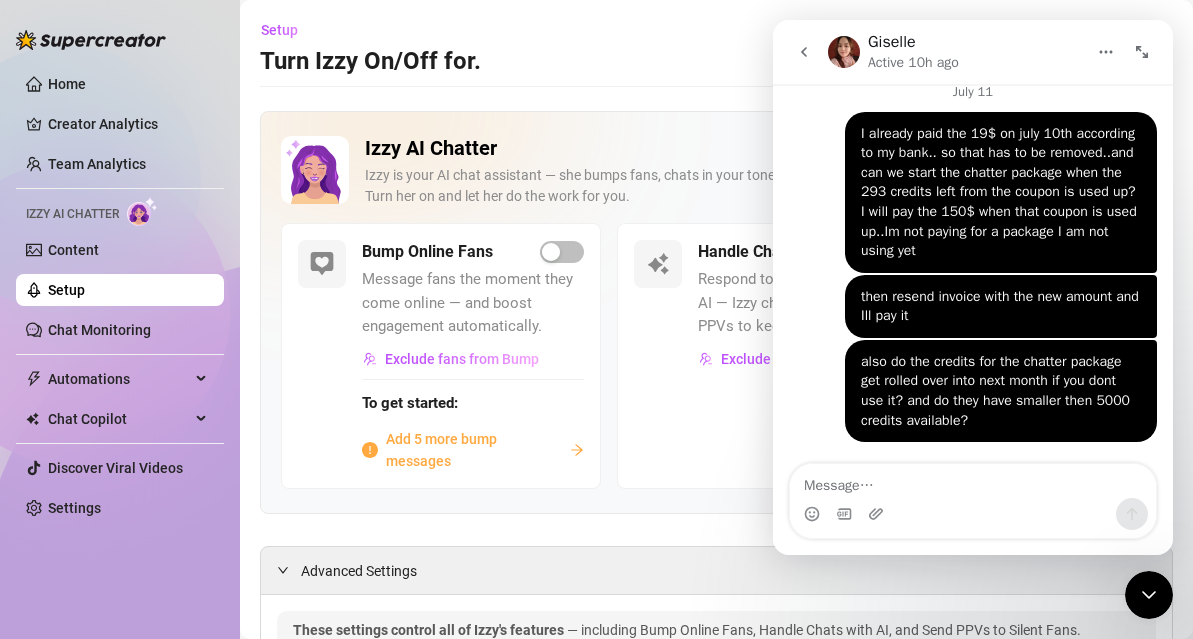 scroll, scrollTop: 2026, scrollLeft: 0, axis: vertical 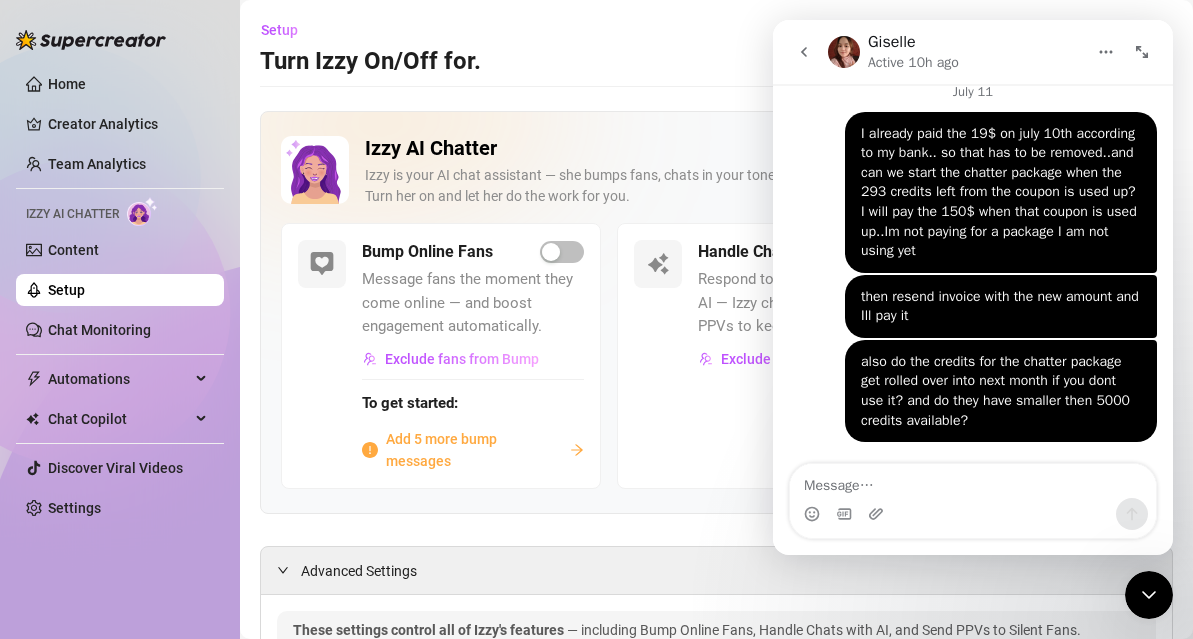 click 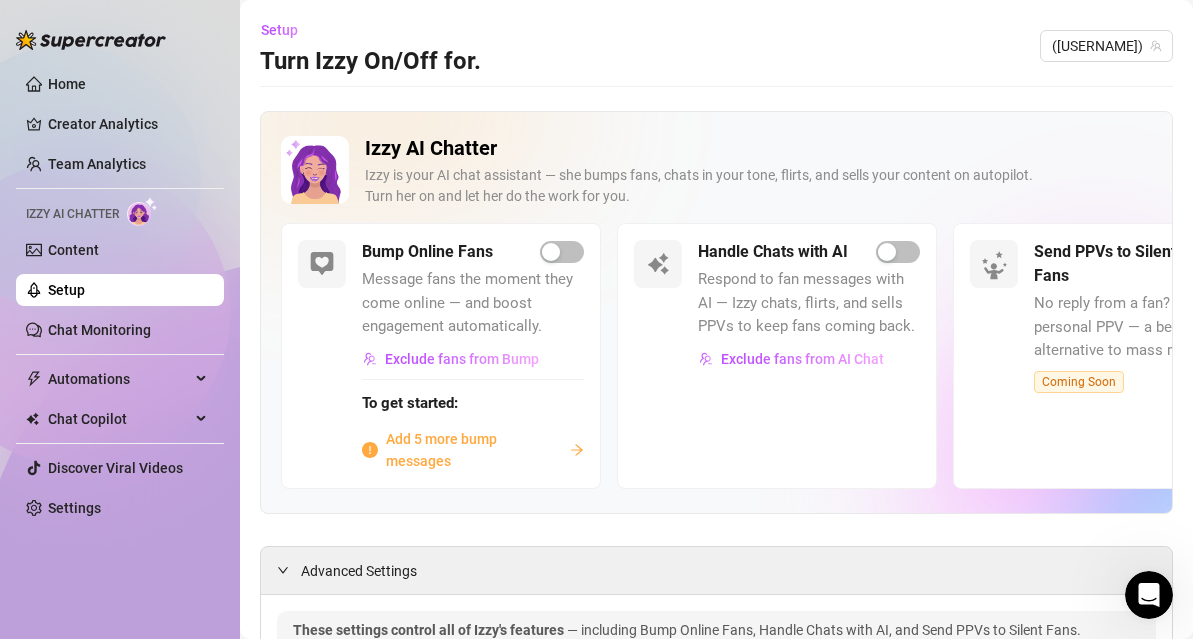scroll, scrollTop: 0, scrollLeft: 0, axis: both 